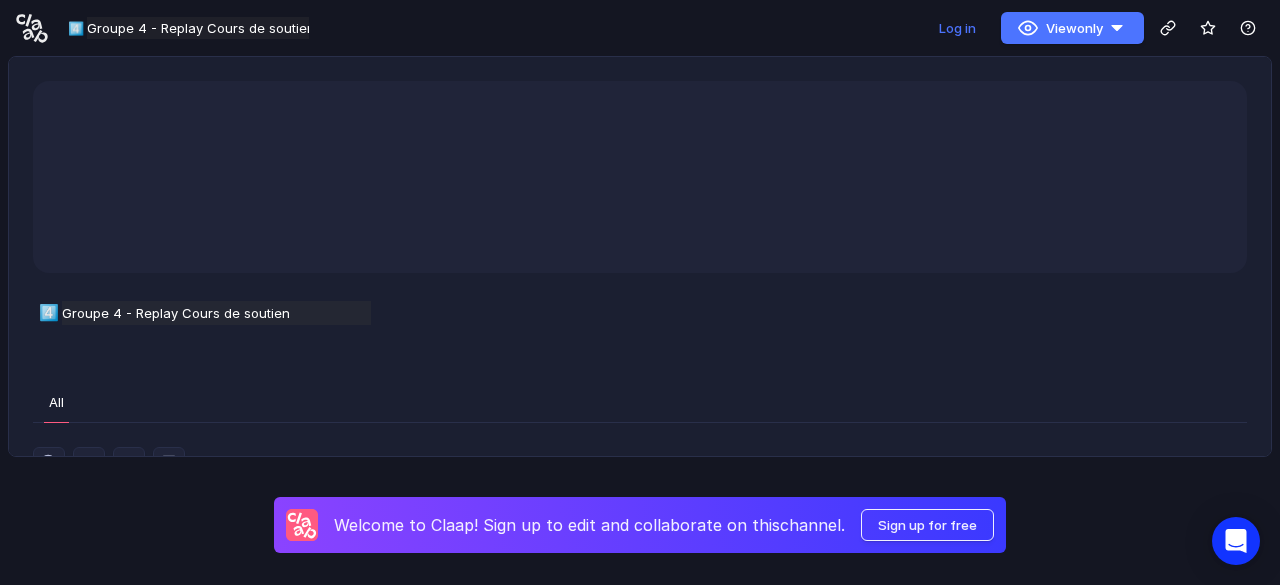 scroll, scrollTop: 0, scrollLeft: 0, axis: both 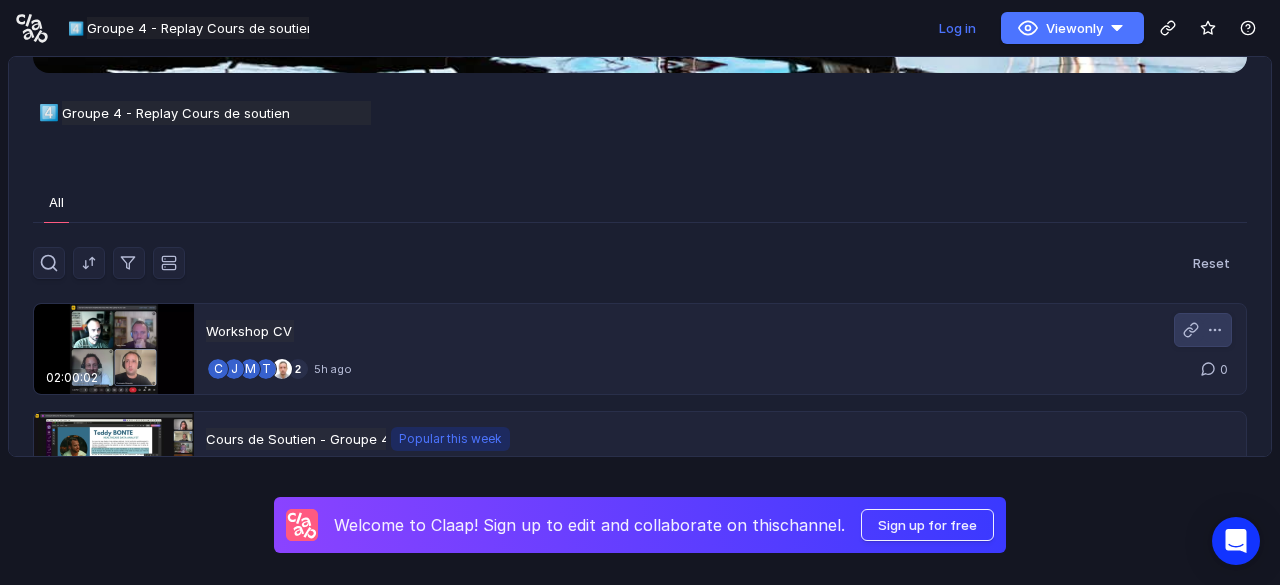 click at bounding box center [114, 349] 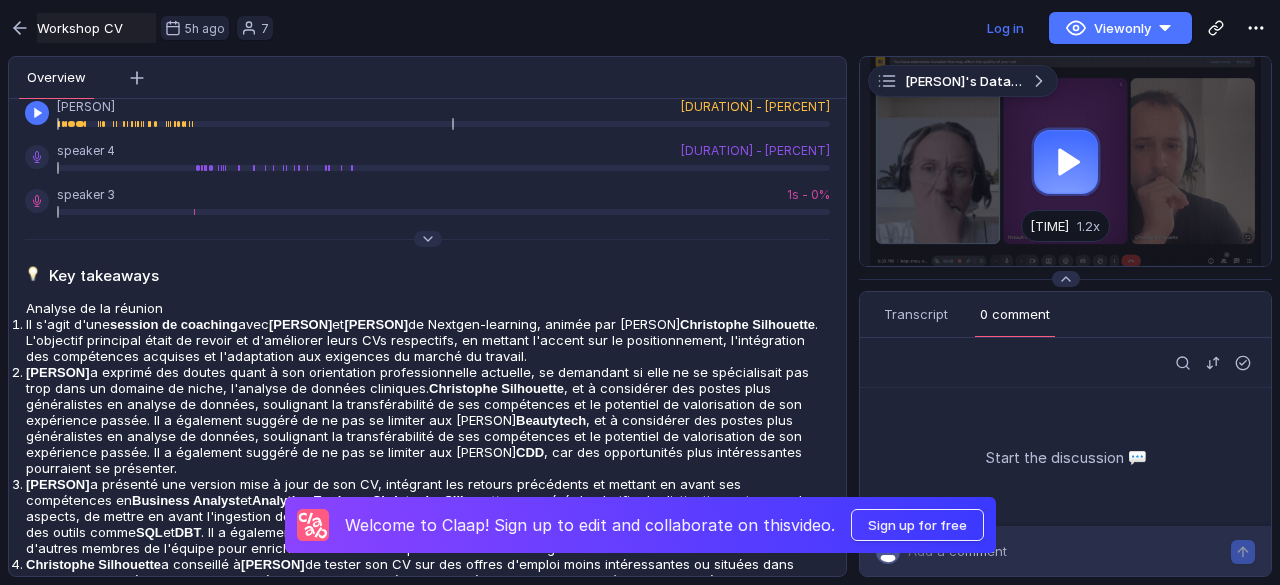 scroll, scrollTop: 200, scrollLeft: 0, axis: vertical 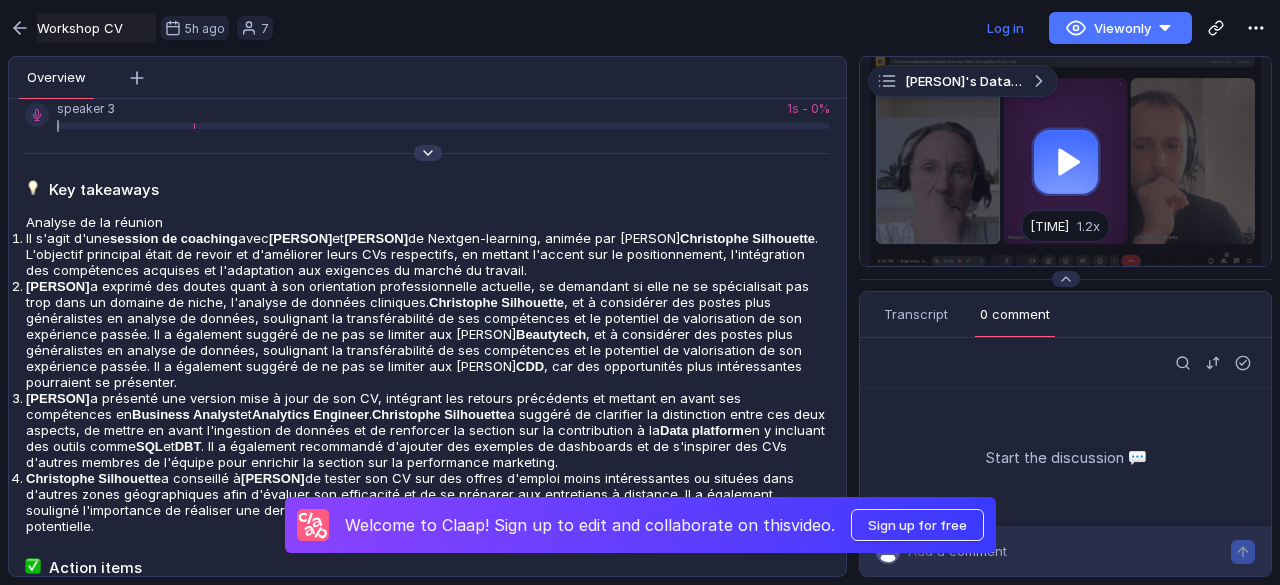 click at bounding box center (428, 153) 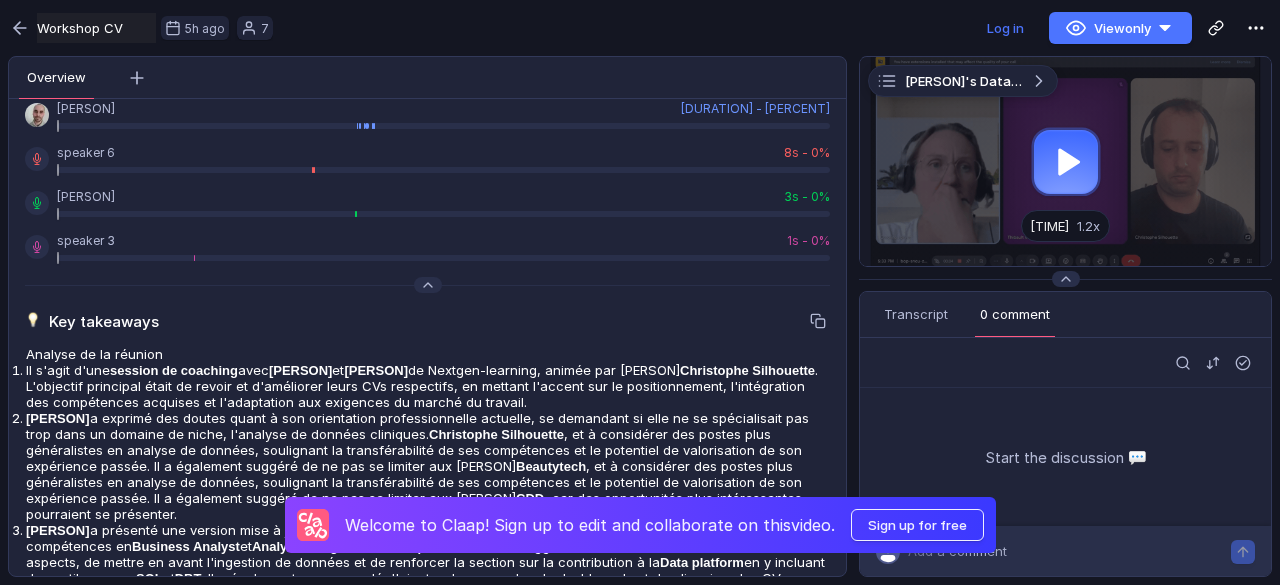 scroll, scrollTop: 332, scrollLeft: 0, axis: vertical 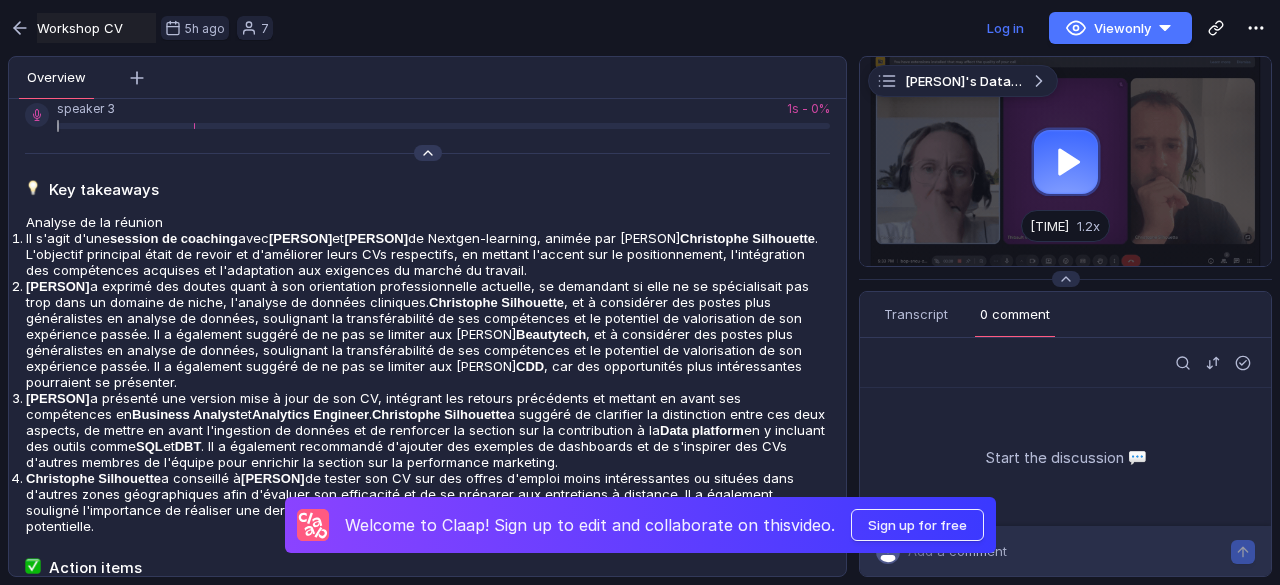 click at bounding box center (428, 153) 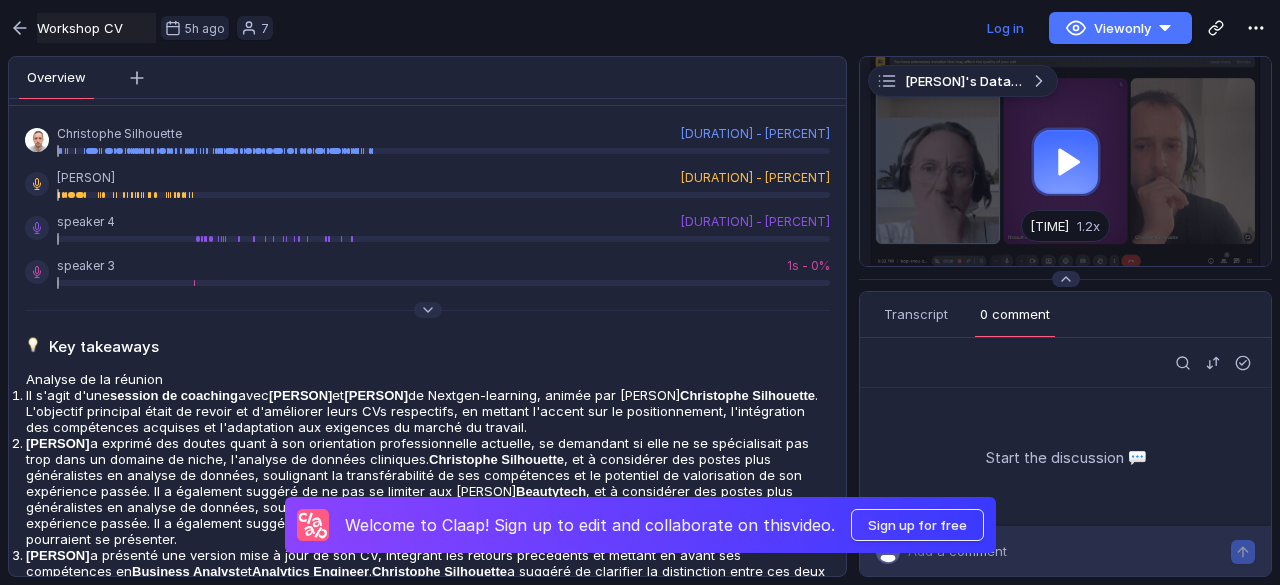 scroll, scrollTop: 0, scrollLeft: 0, axis: both 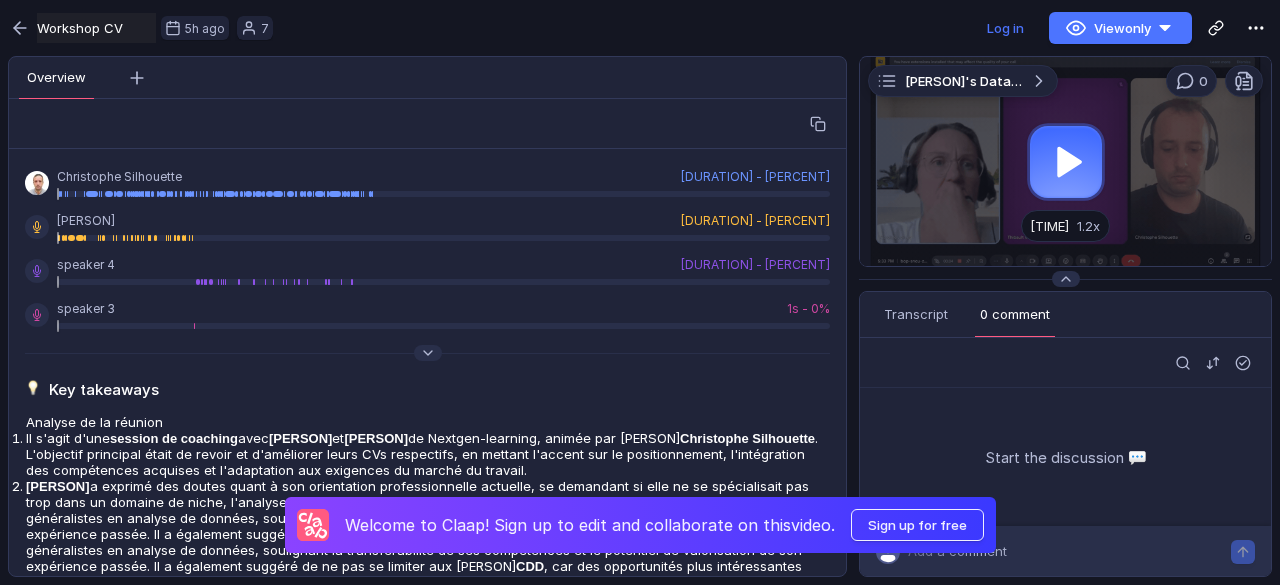 click at bounding box center (1065, 161) 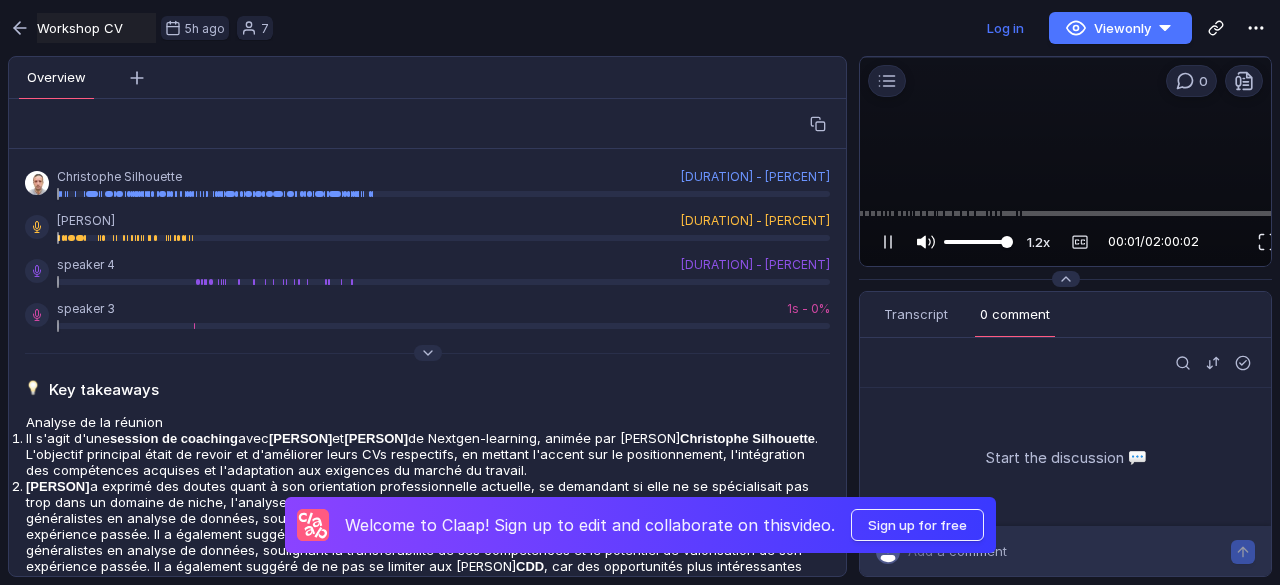 click at bounding box center [922, 242] 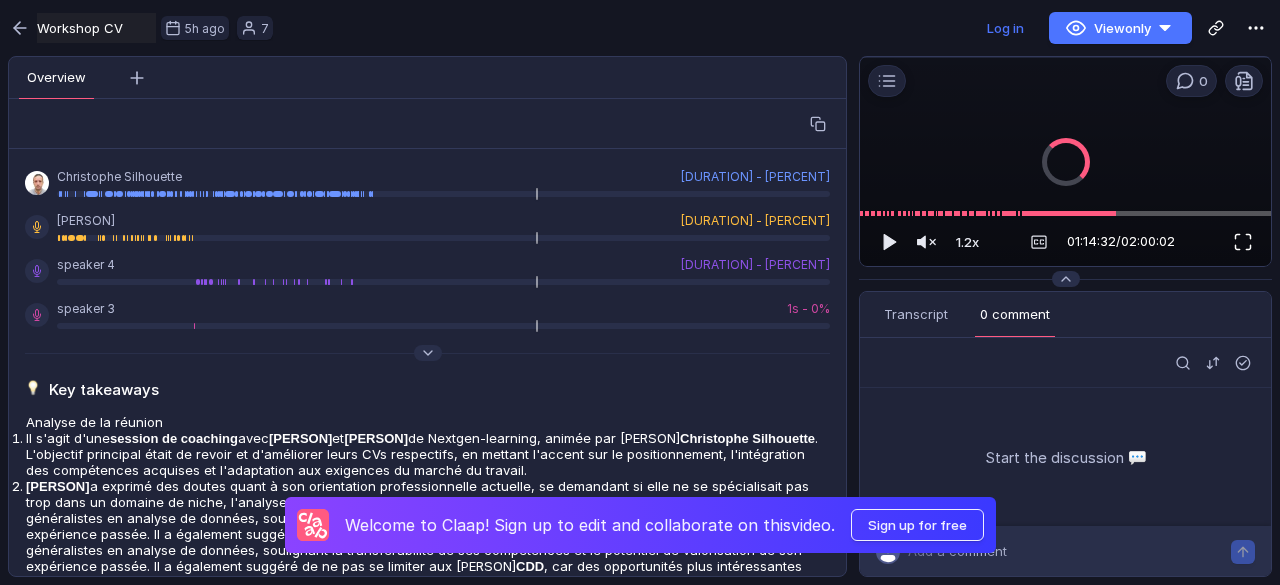 click at bounding box center [1243, 242] 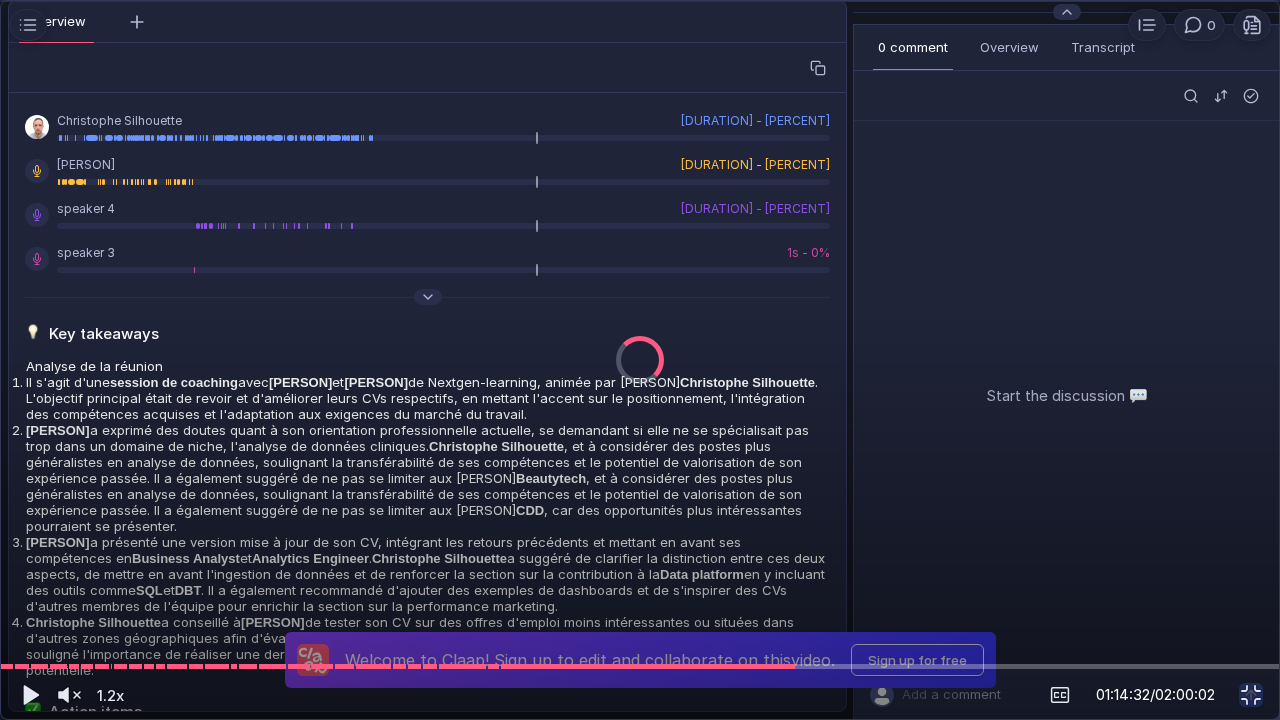 click at bounding box center [640, 360] 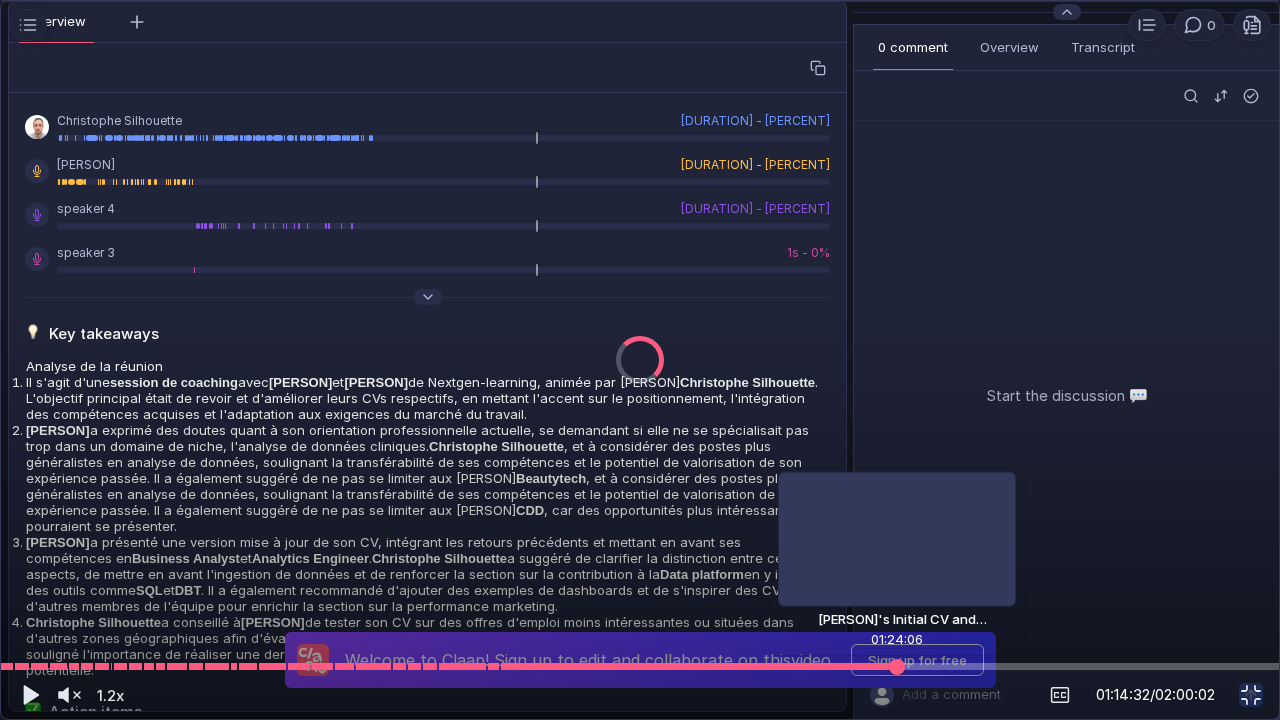 click at bounding box center (640, 666) 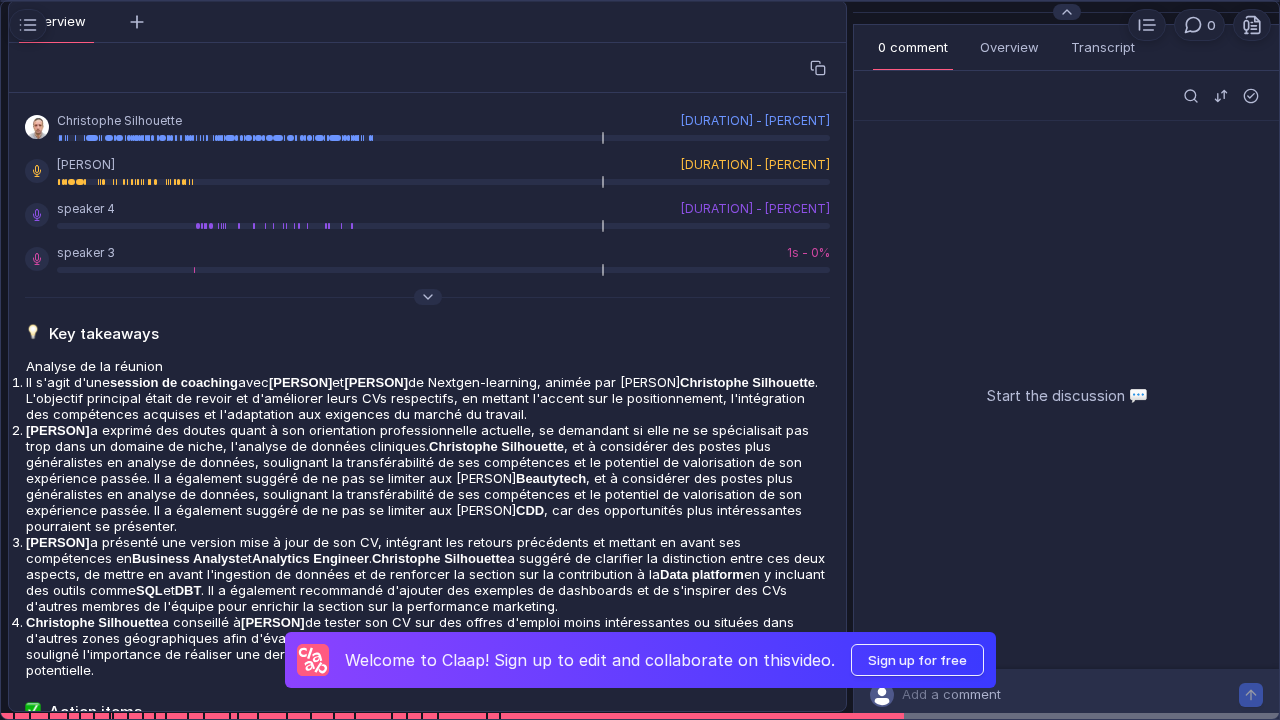 click at bounding box center [640, 360] 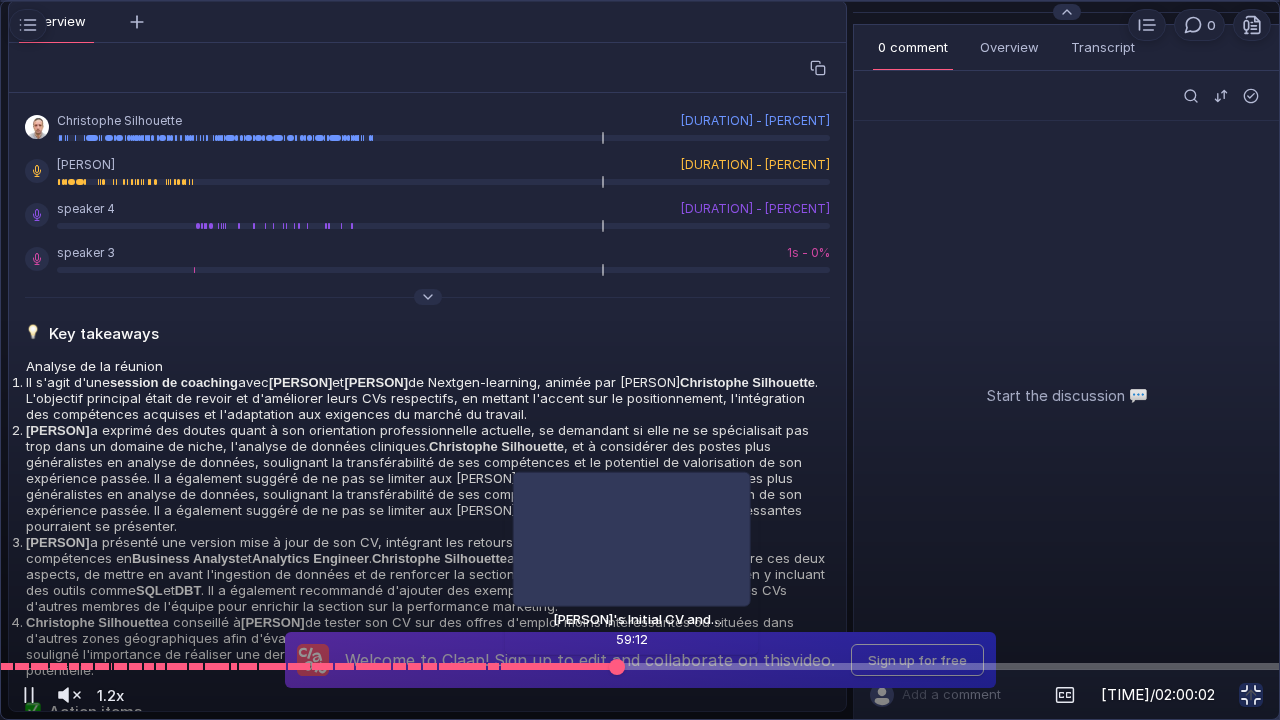 click at bounding box center [640, 666] 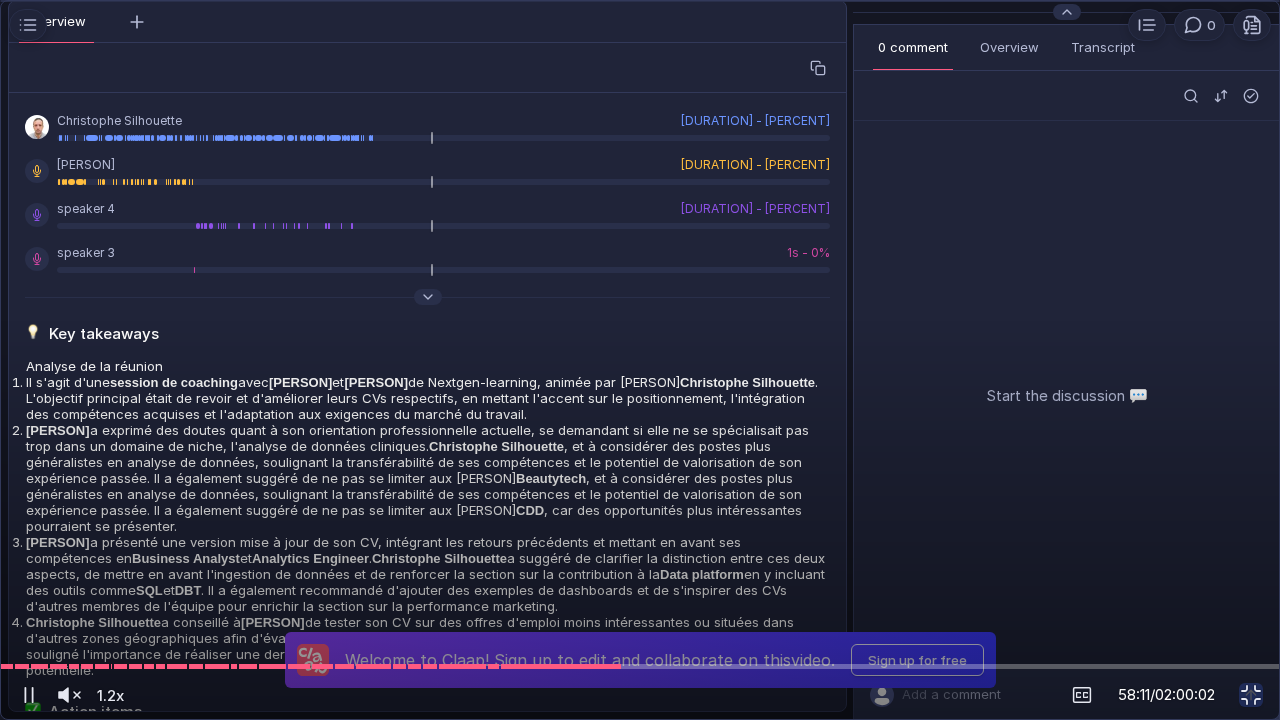click at bounding box center [640, 360] 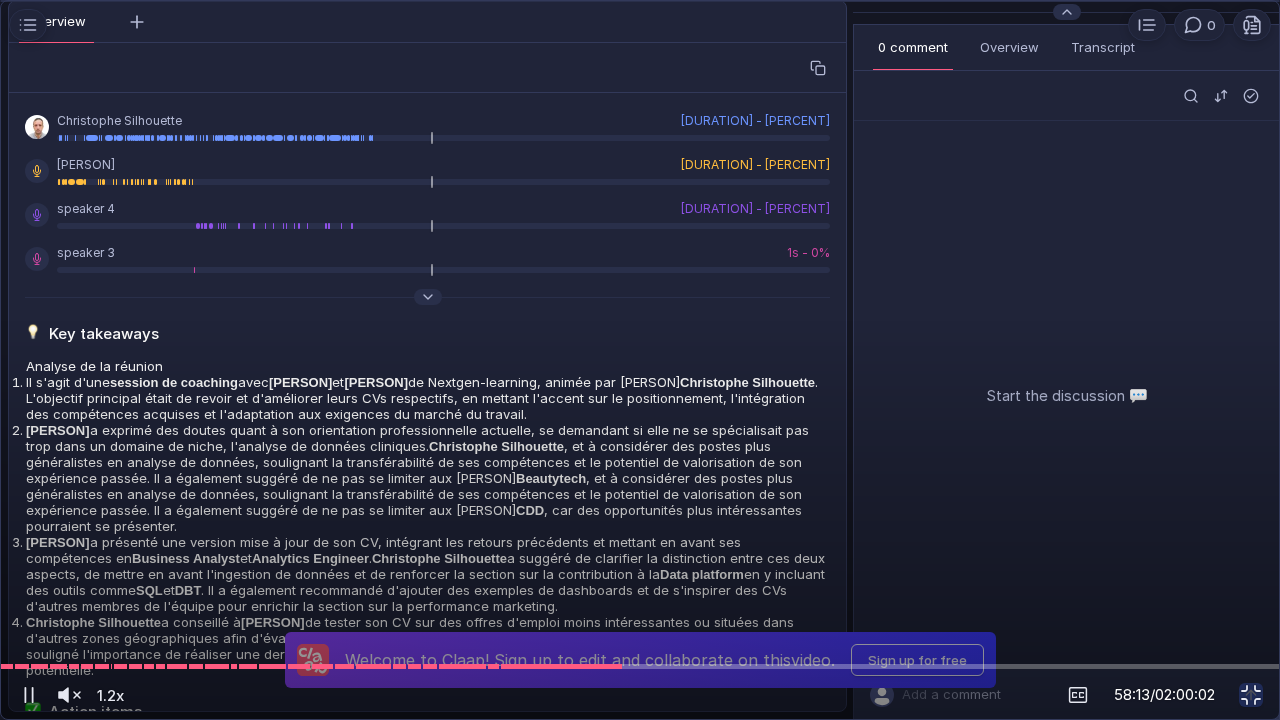 click at bounding box center (640, 360) 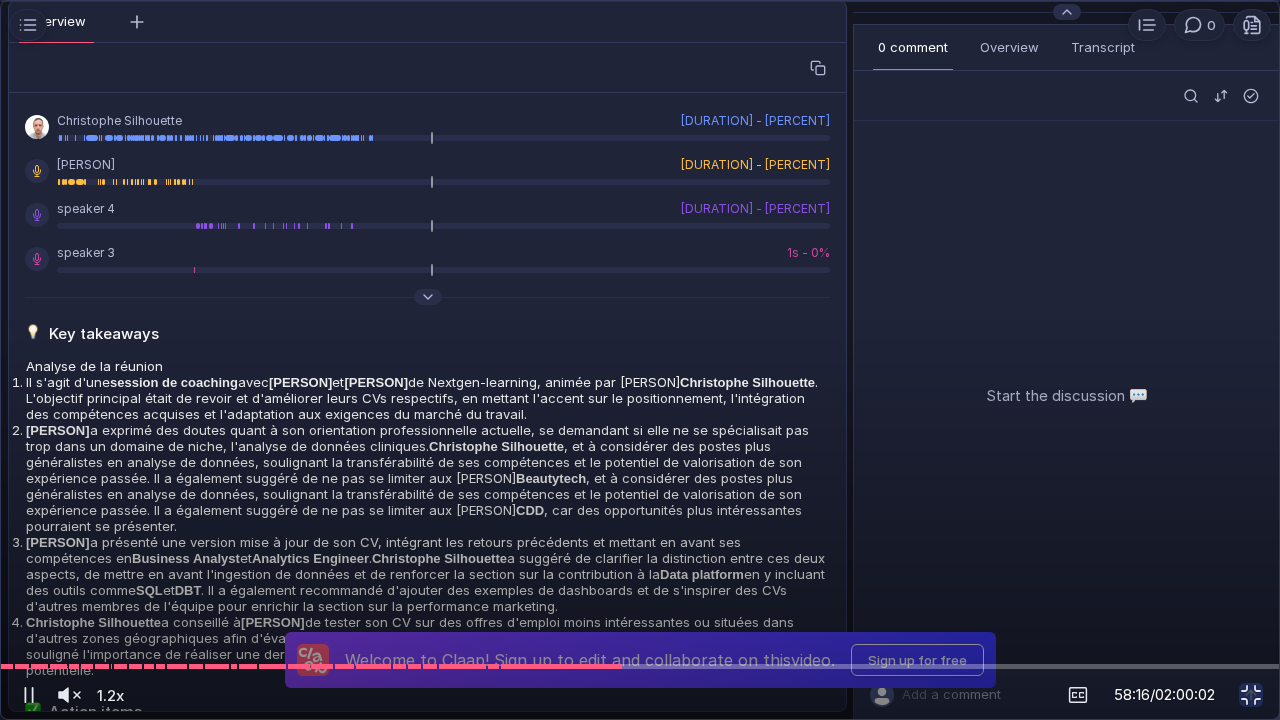 click at bounding box center (640, 360) 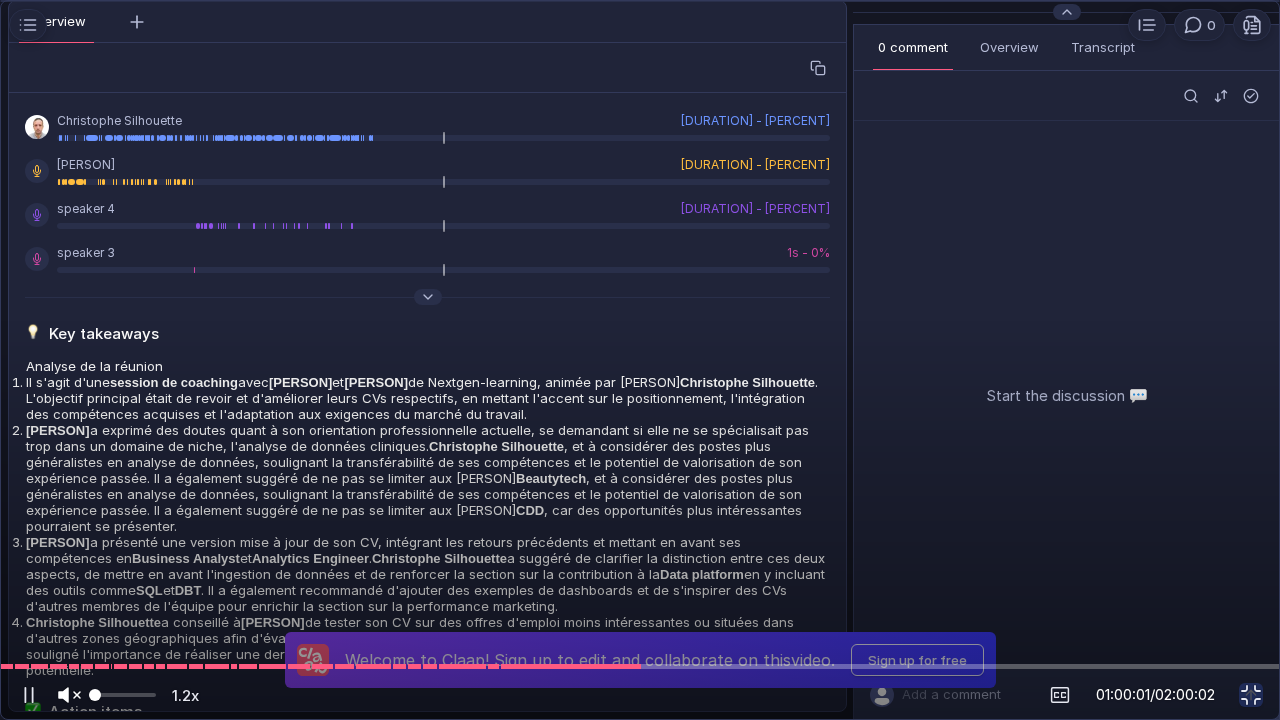 click at bounding box center (69, 695) 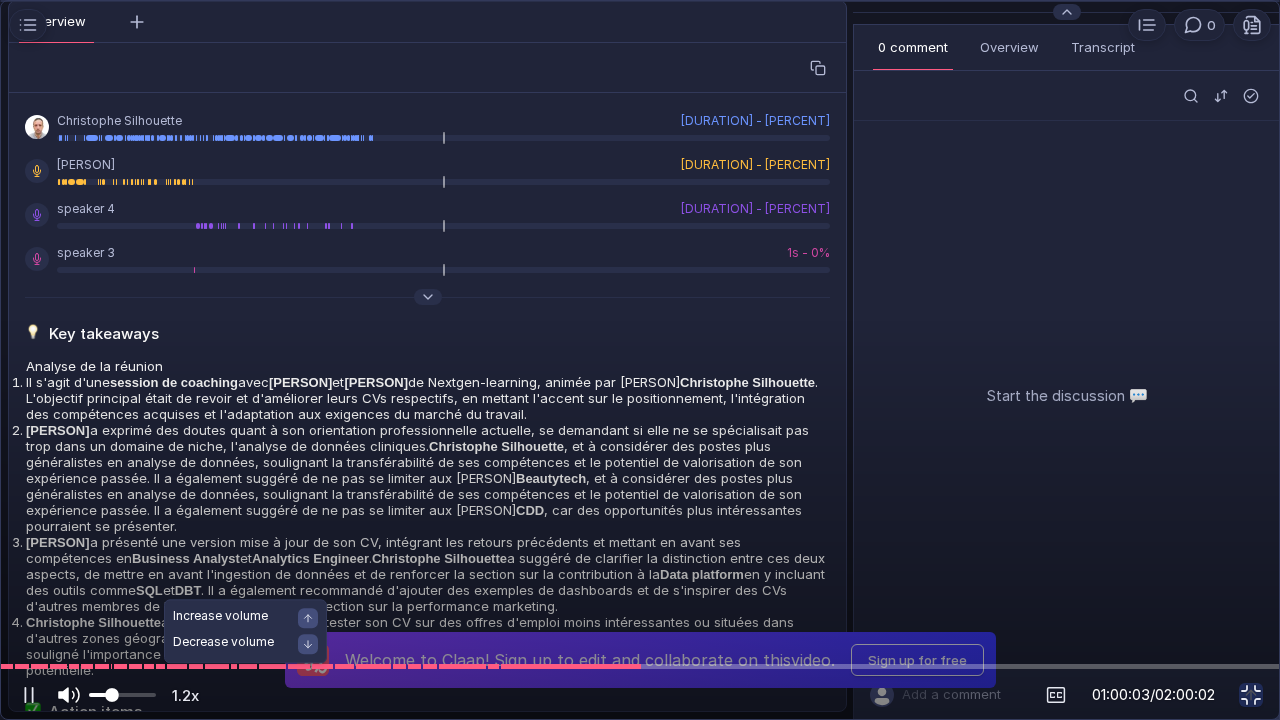 click at bounding box center (122, 695) 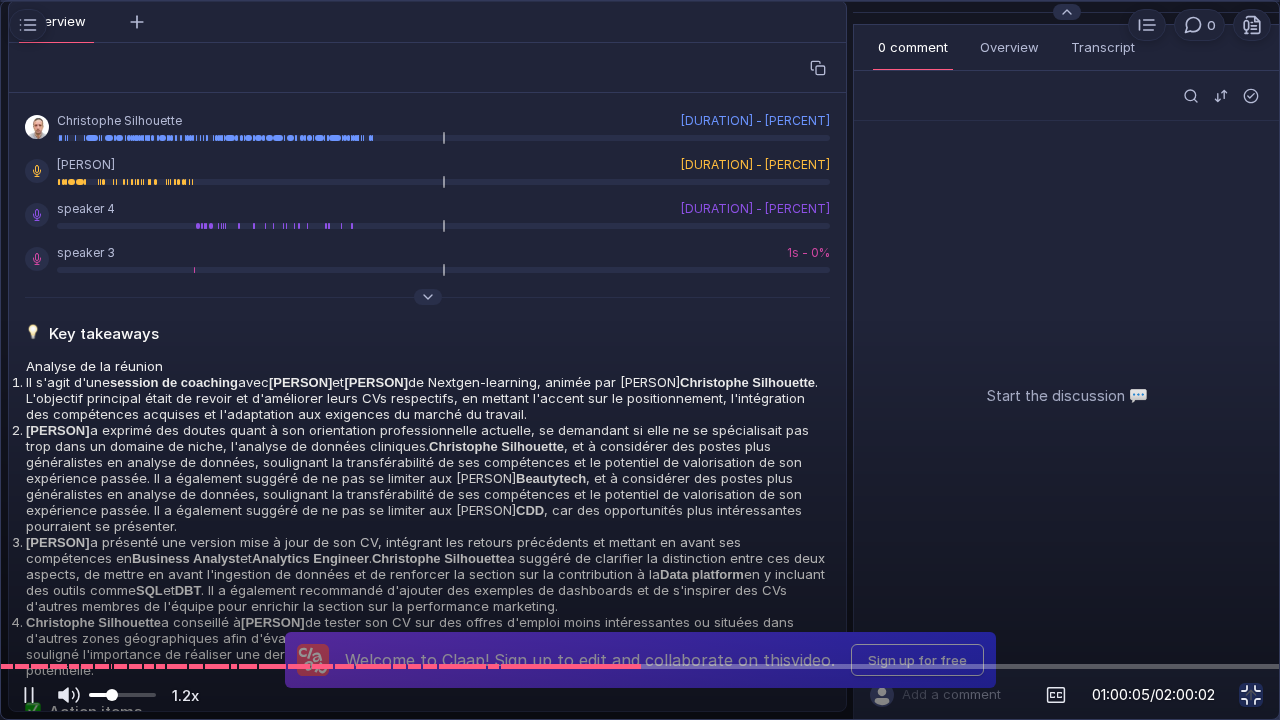 click at bounding box center [640, 360] 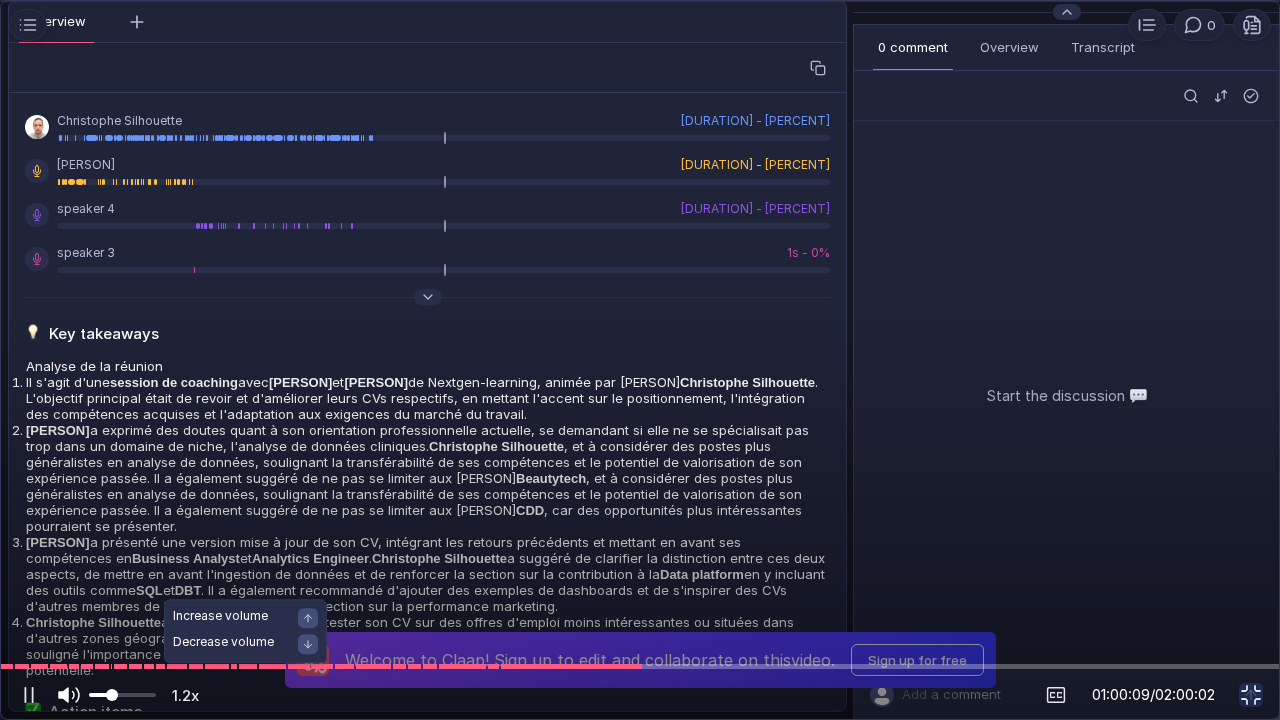 click at bounding box center [76, 695] 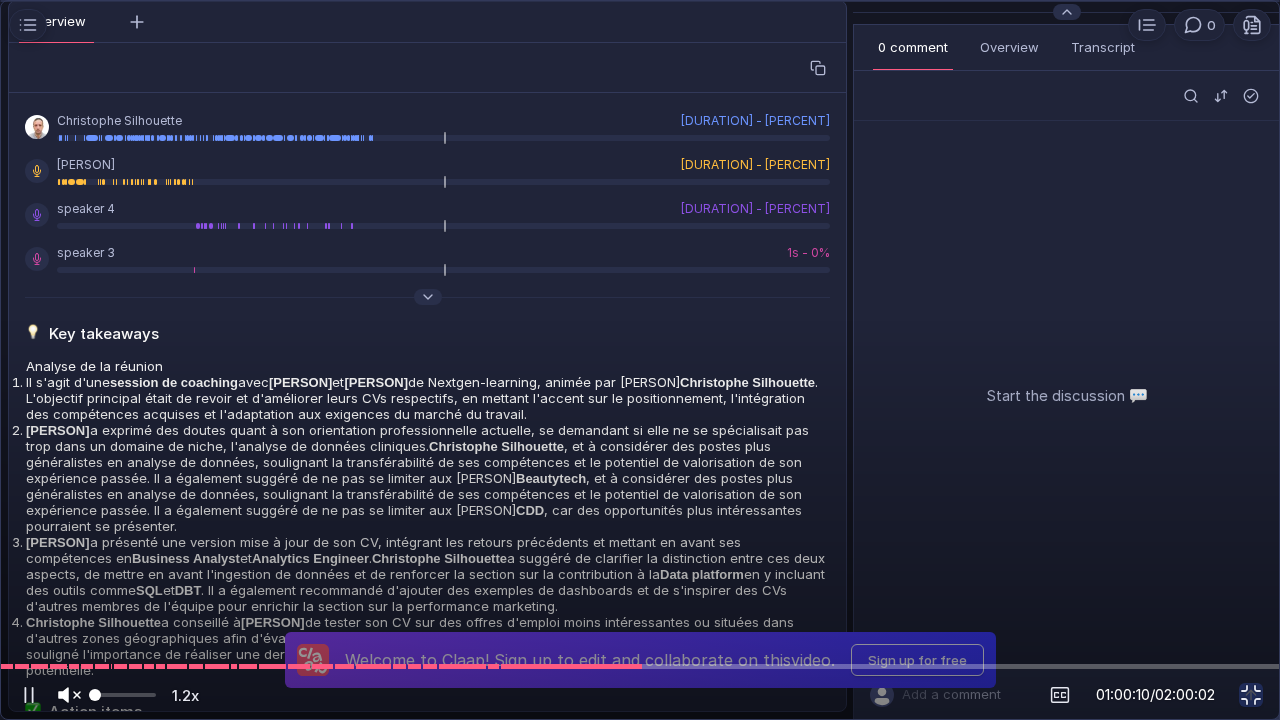 click at bounding box center (77, 695) 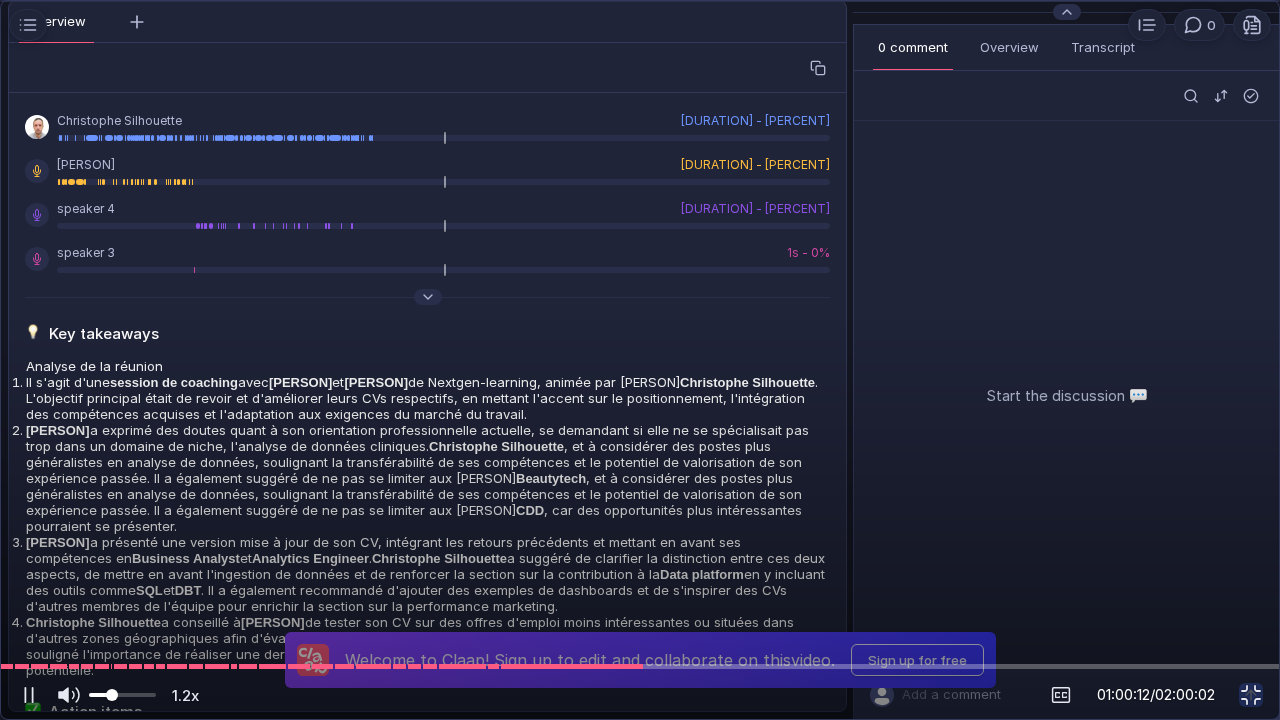 click at bounding box center (640, 360) 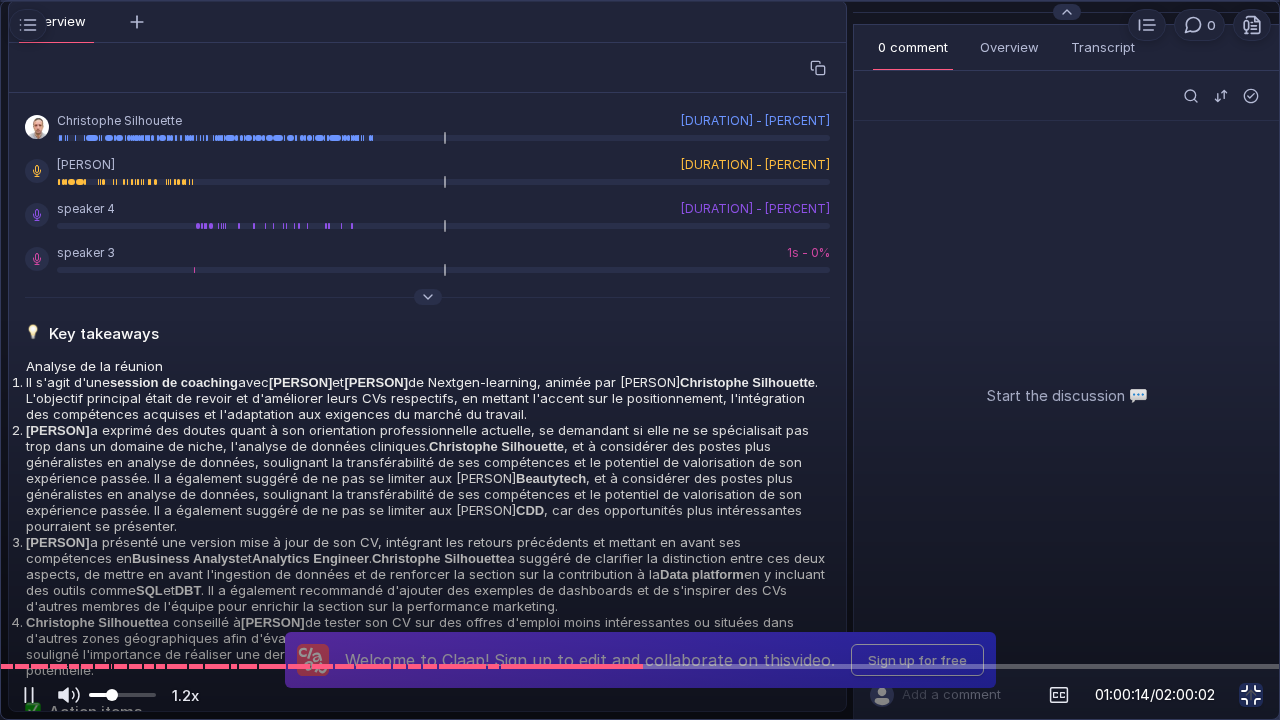 click at bounding box center [1251, 695] 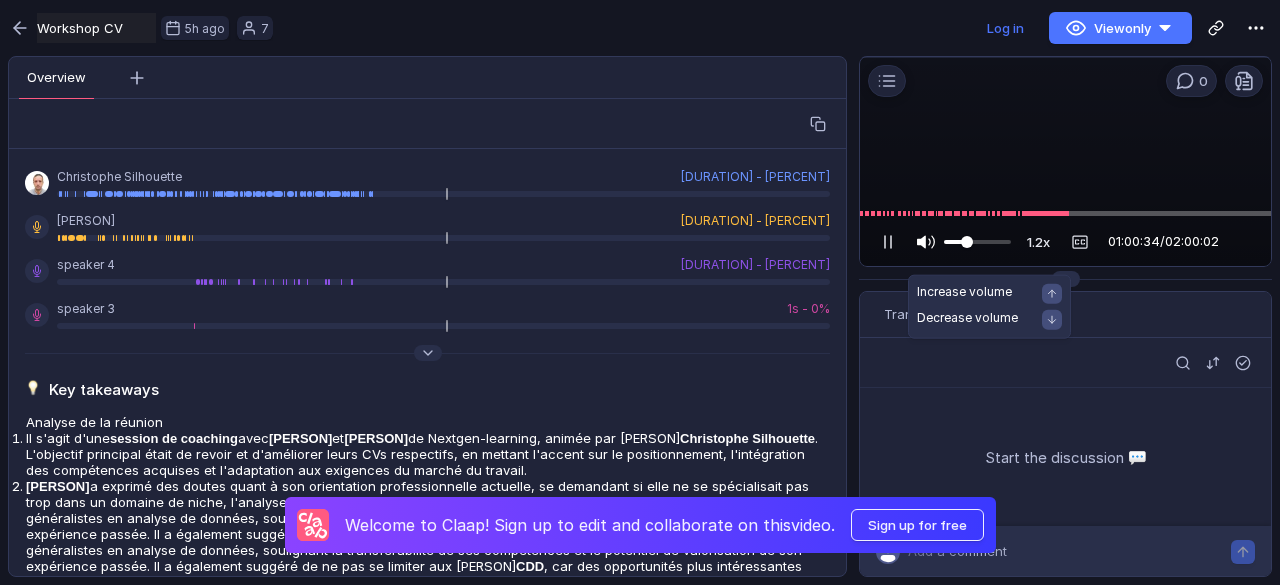 click at bounding box center (926, 242) 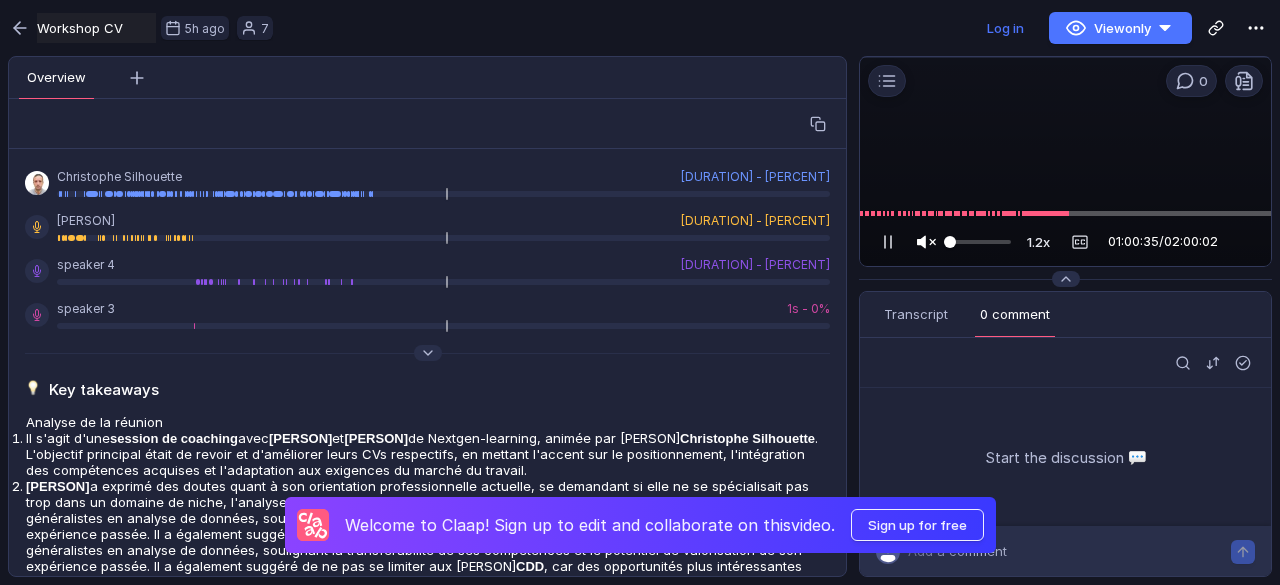 click at bounding box center [926, 242] 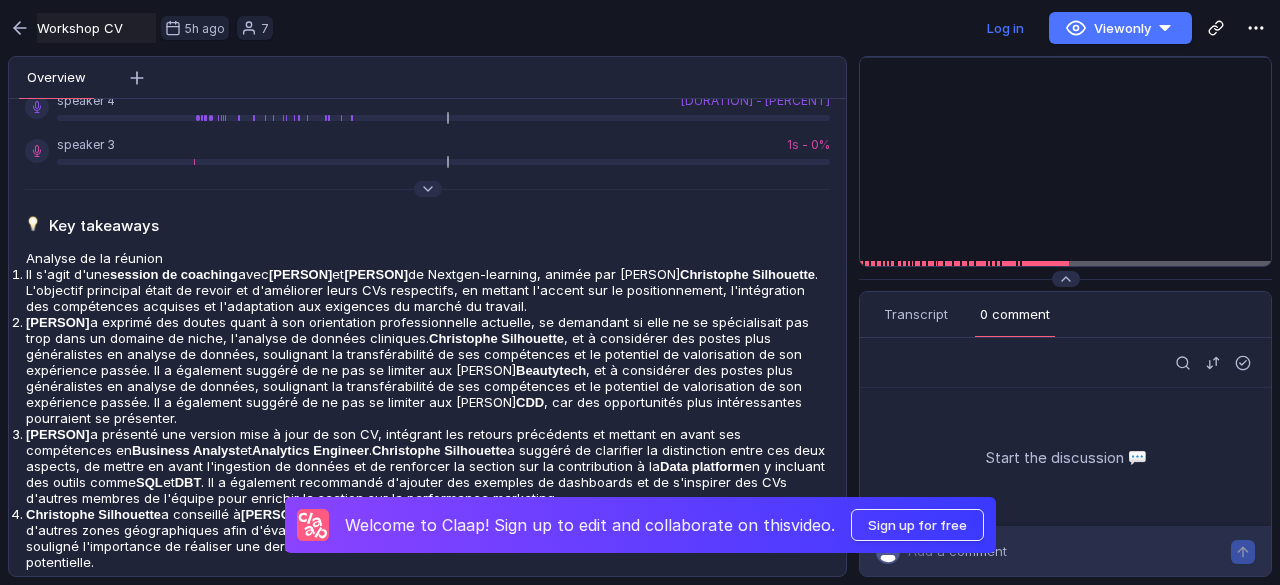 scroll, scrollTop: 0, scrollLeft: 0, axis: both 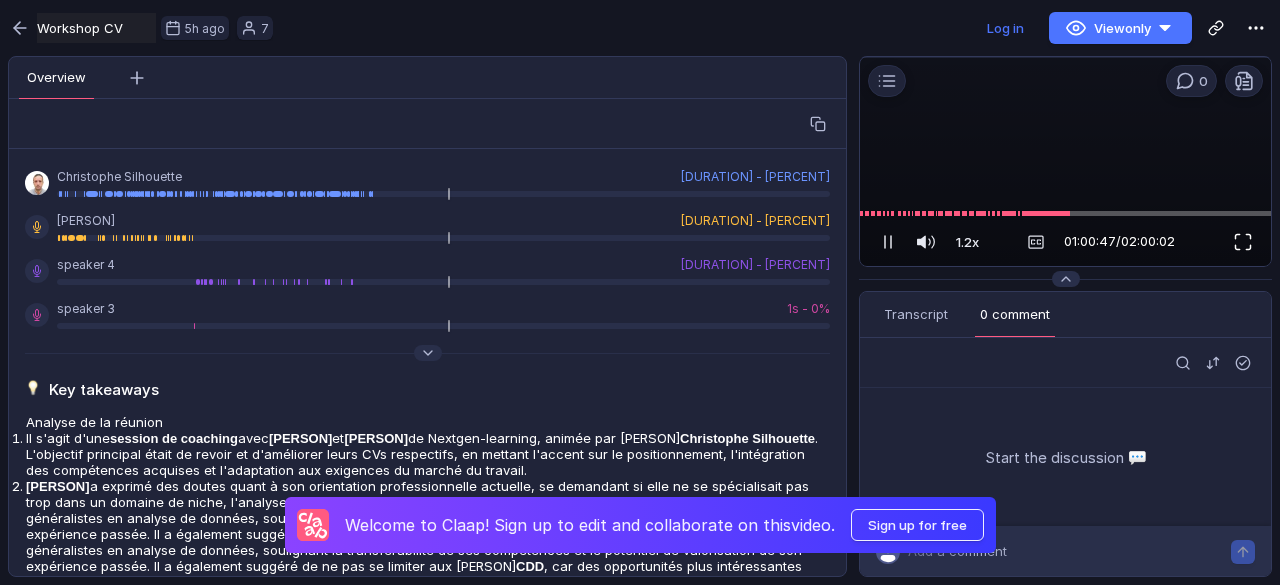click at bounding box center (1243, 242) 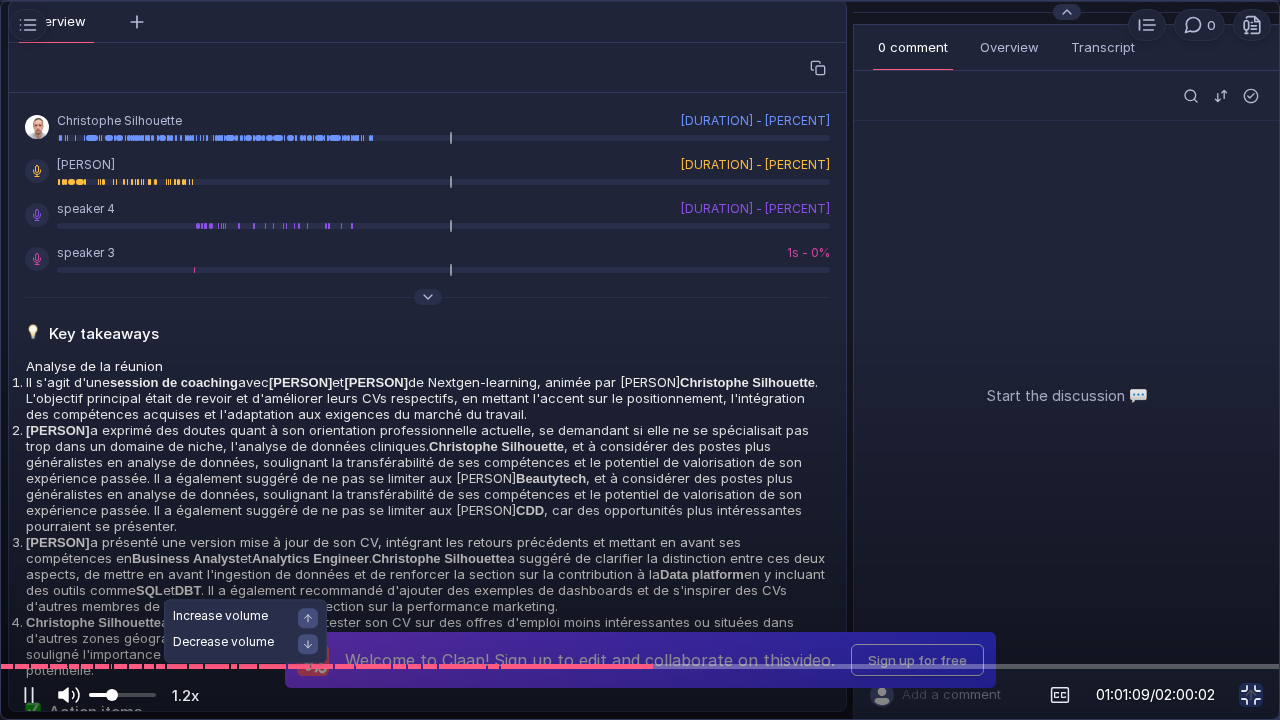 click at bounding box center [63, 695] 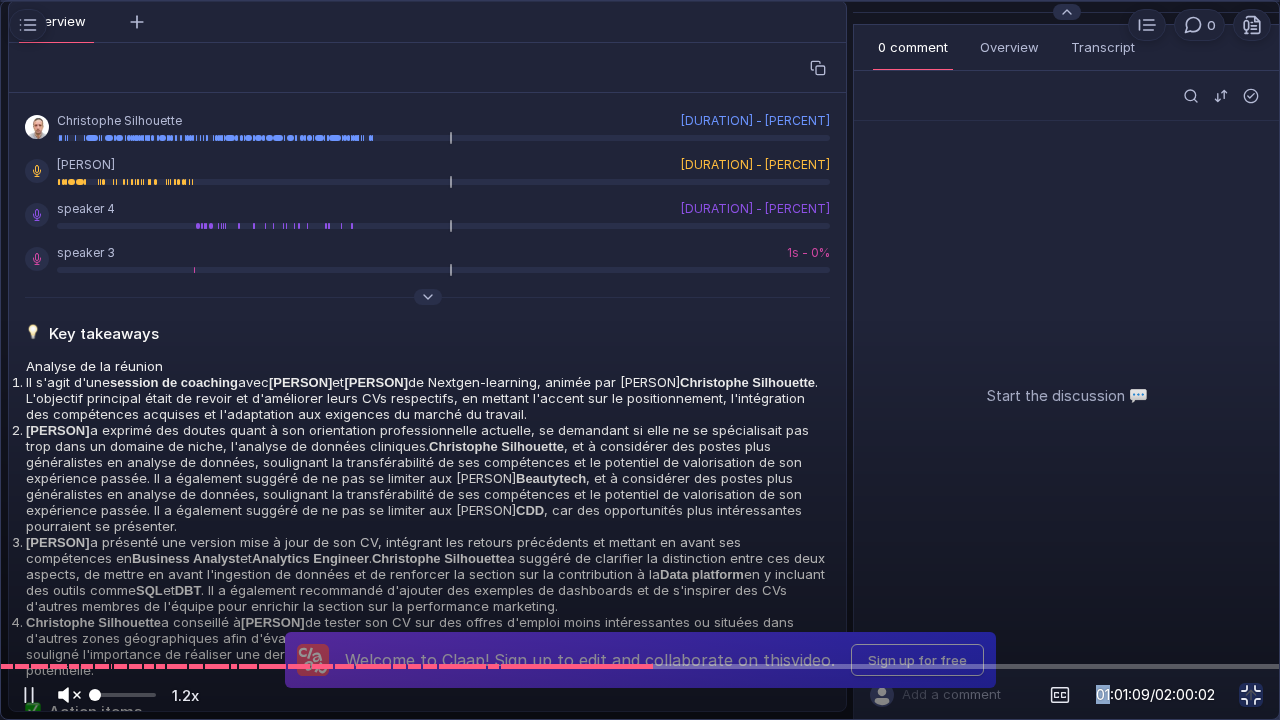 click at bounding box center [63, 695] 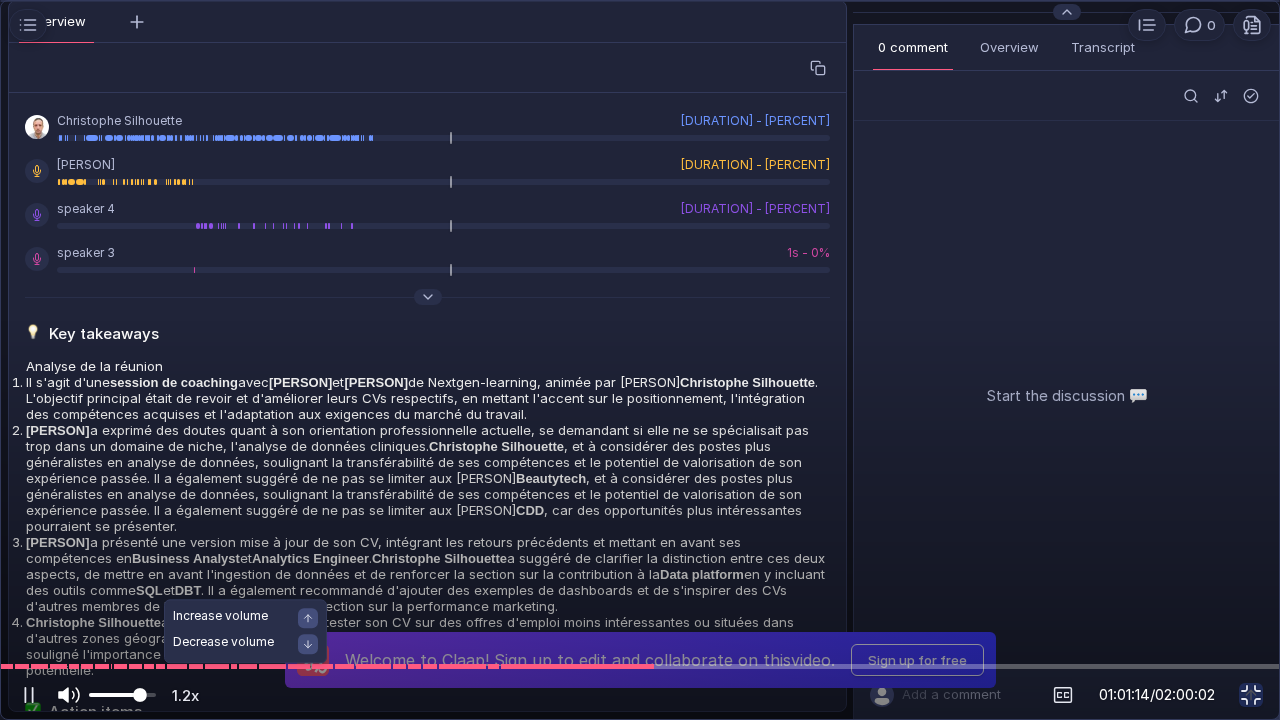click at bounding box center [140, 695] 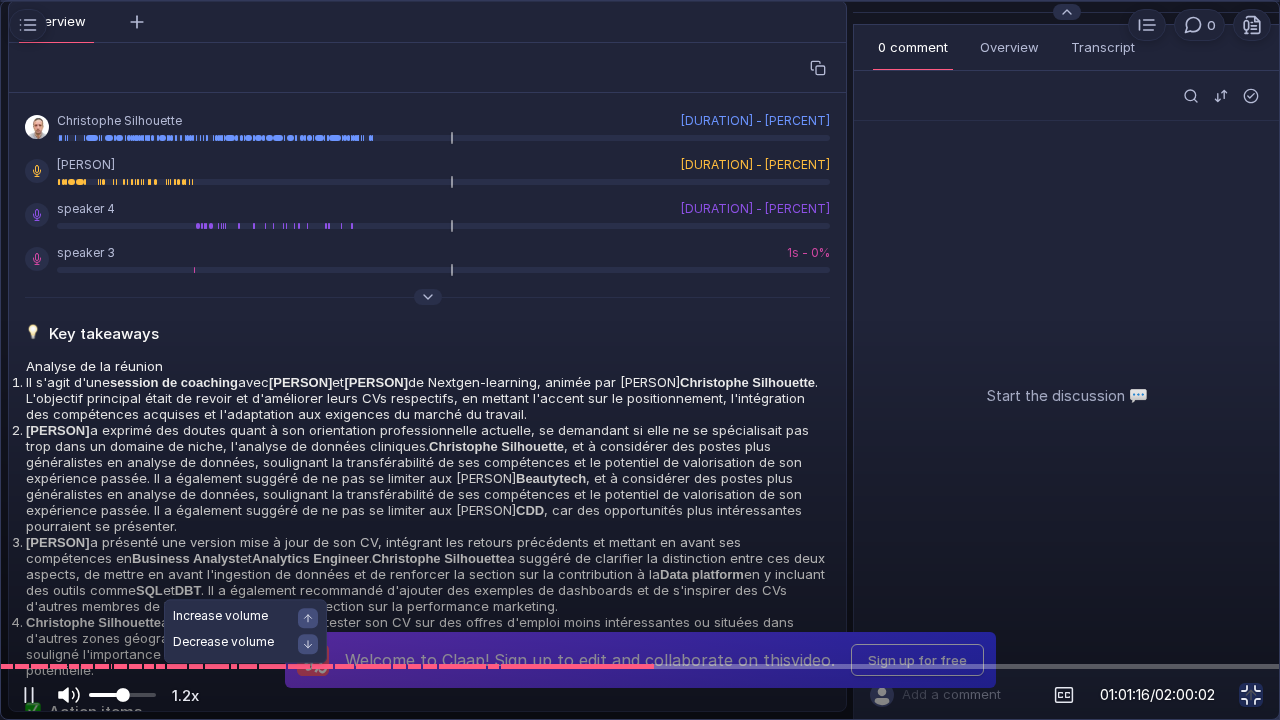 click at bounding box center [106, 695] 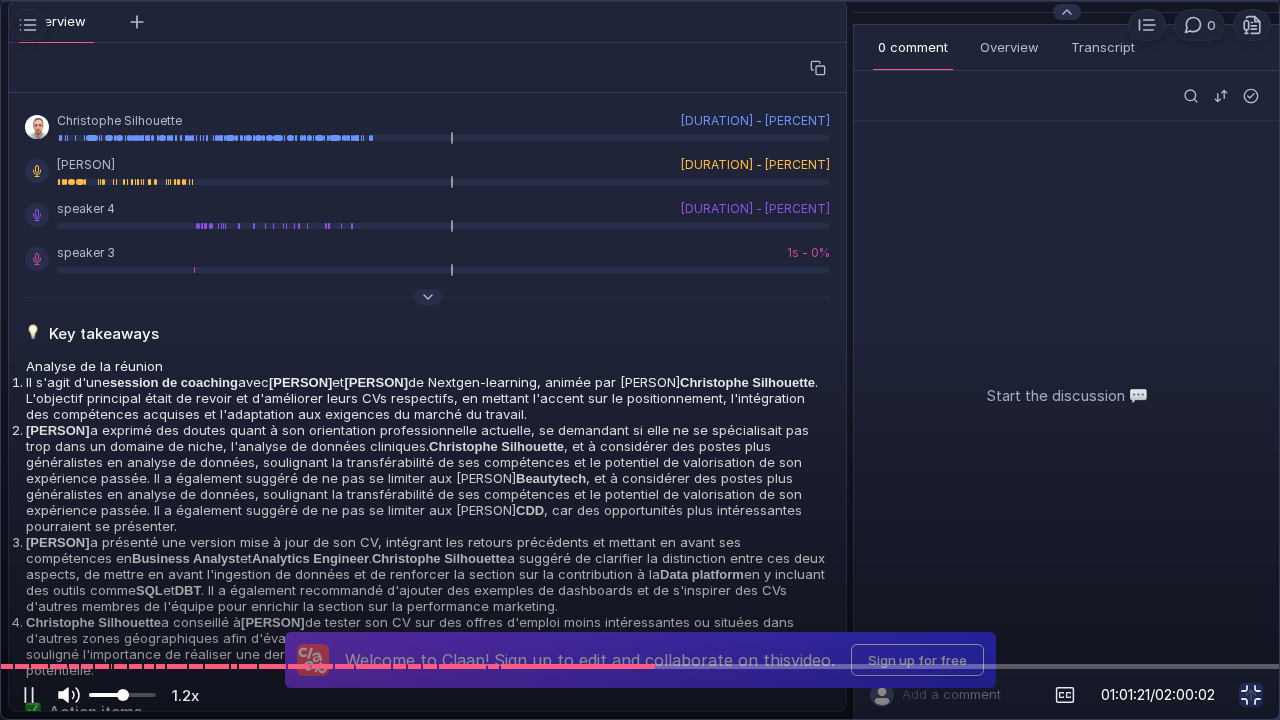 click at bounding box center (69, 695) 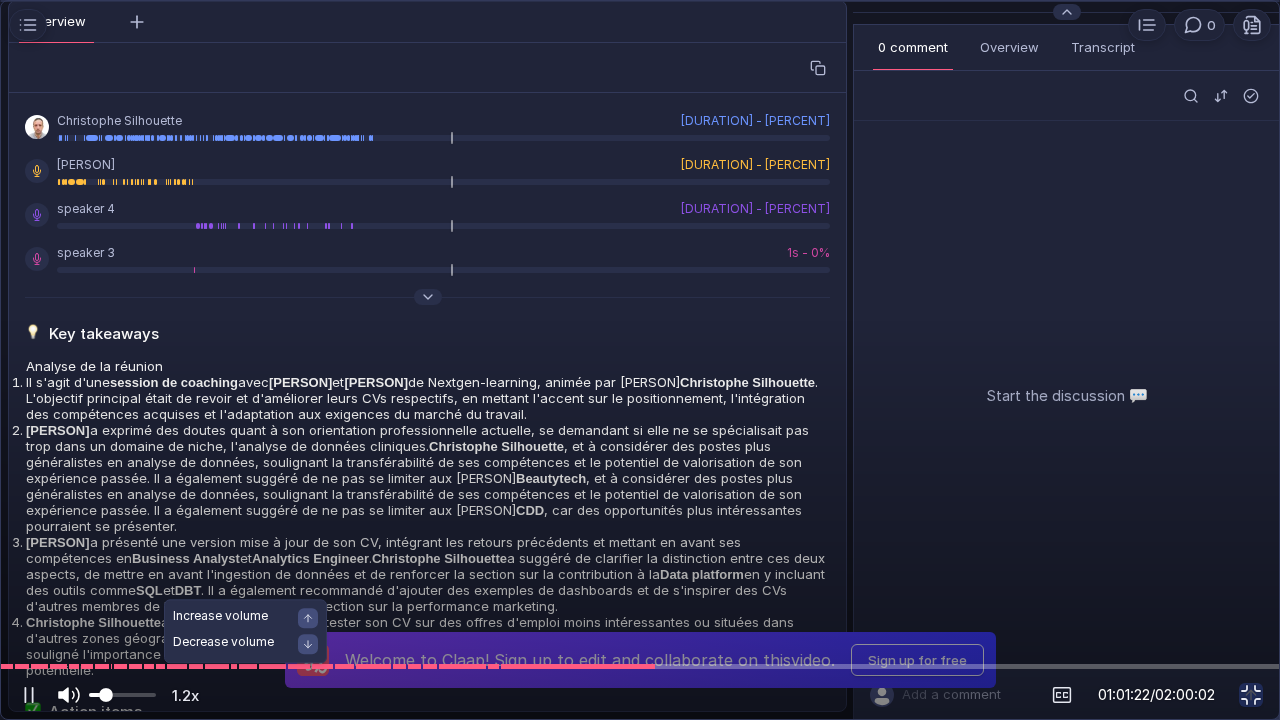 click at bounding box center (122, 695) 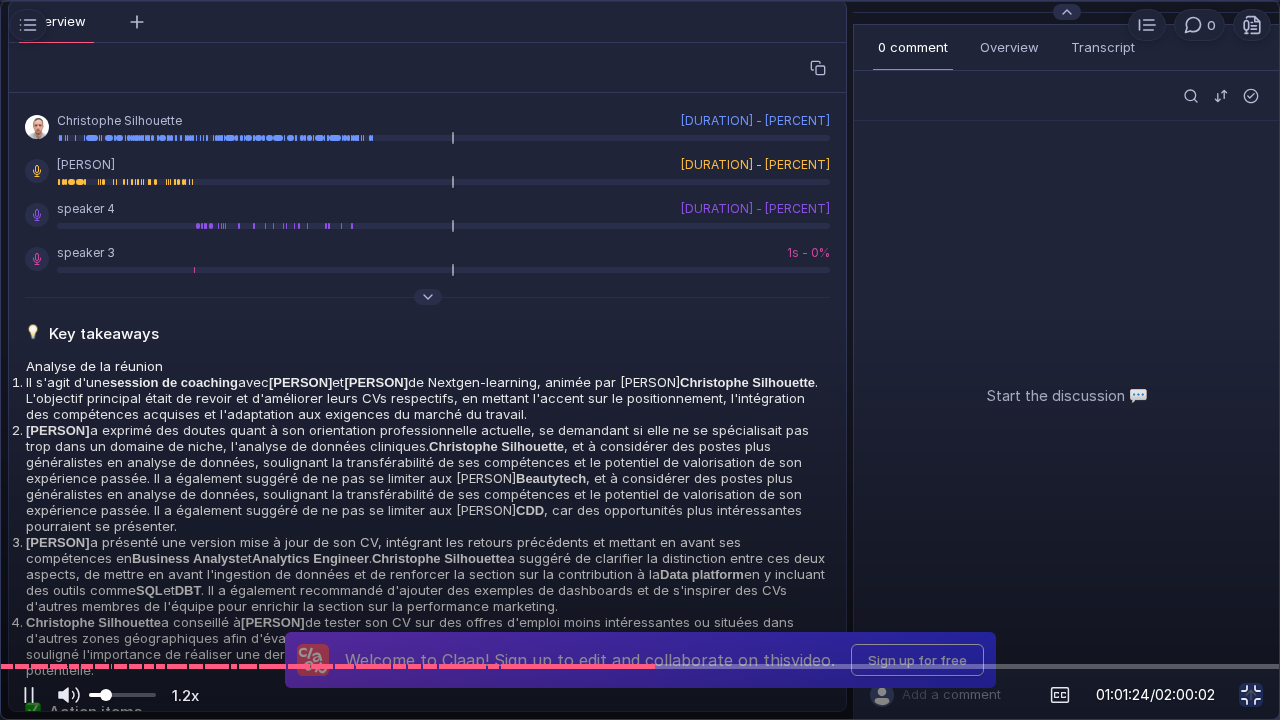 click at bounding box center (640, 360) 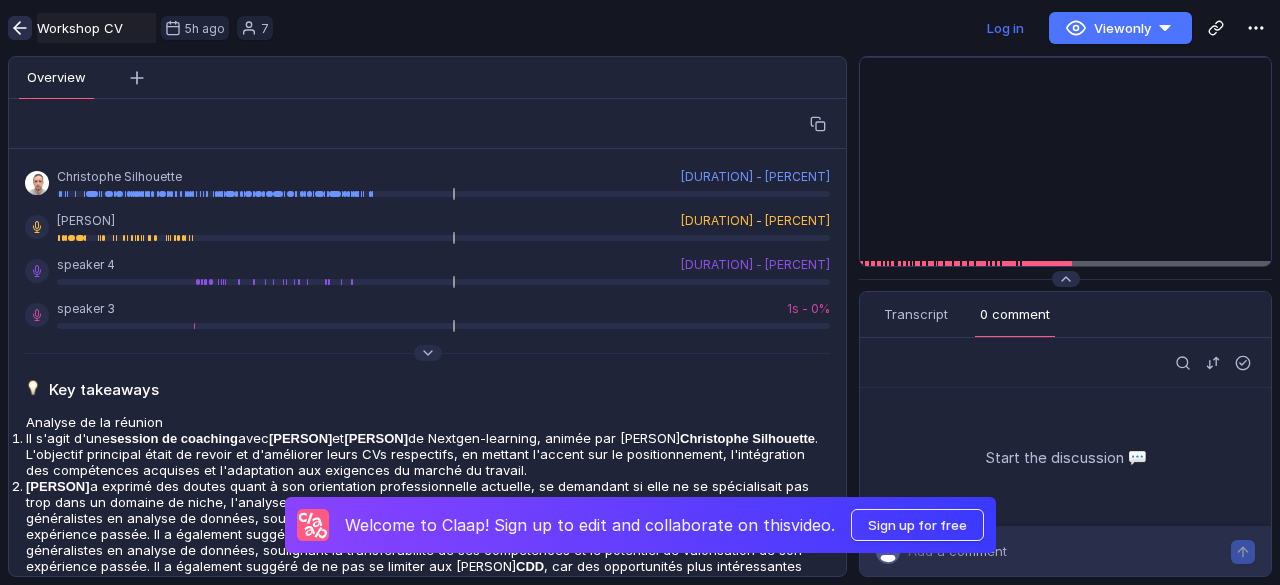 click at bounding box center (20, 28) 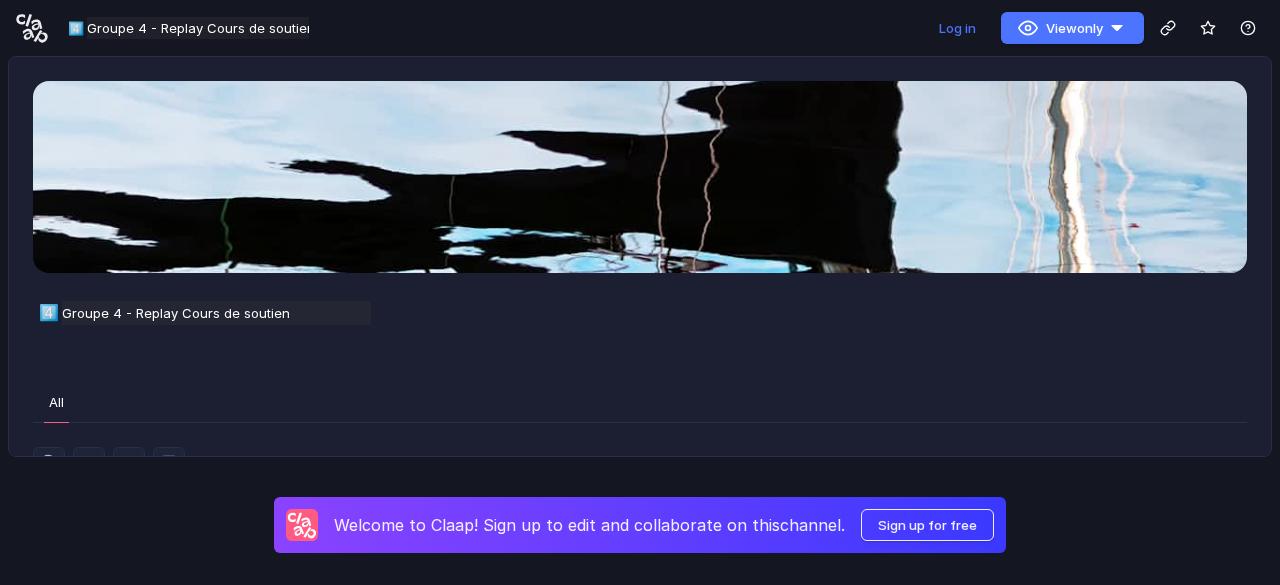 scroll, scrollTop: 0, scrollLeft: 0, axis: both 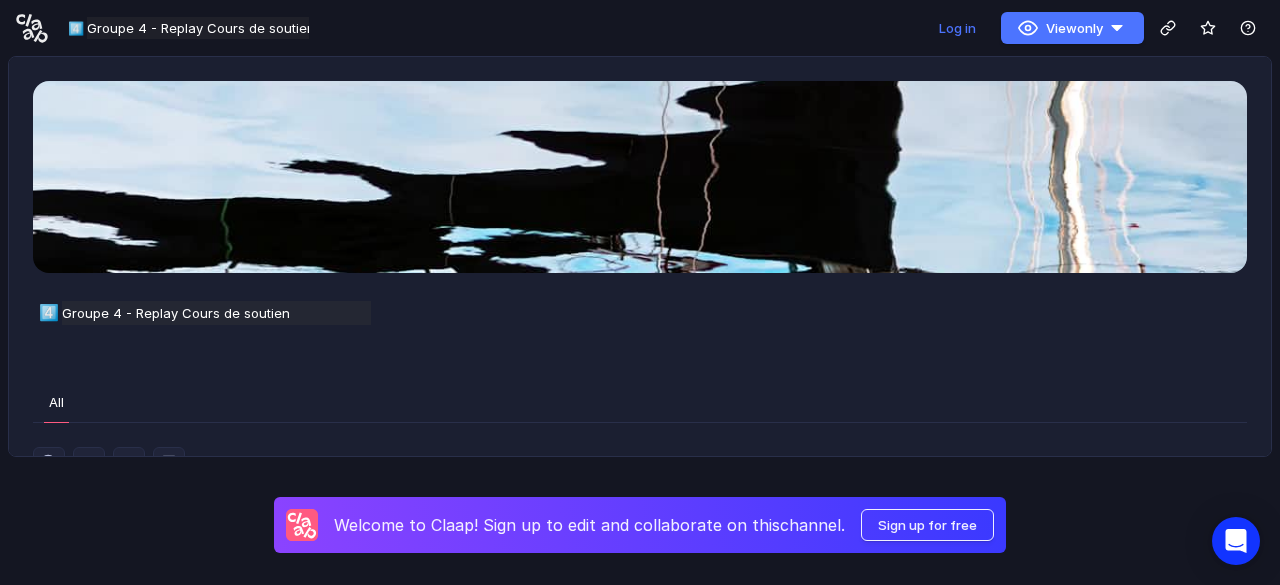 click at bounding box center [640, 177] 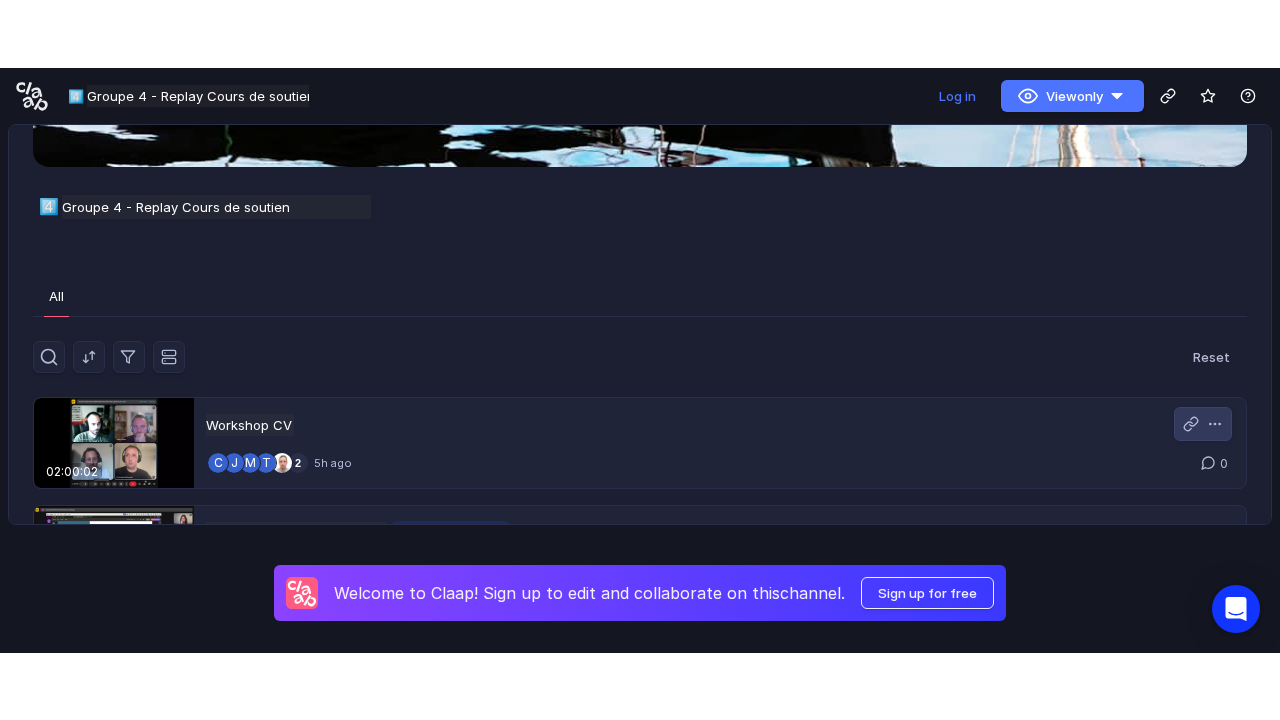 scroll, scrollTop: 300, scrollLeft: 0, axis: vertical 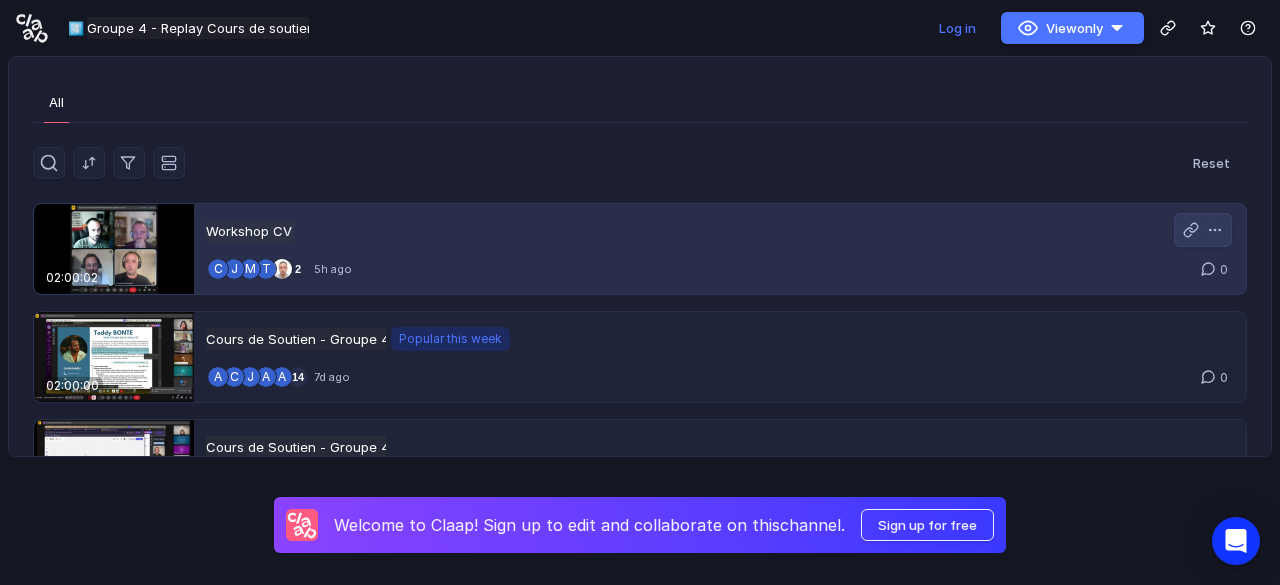 click on "Workshop CV Workshop CV Untitled" at bounding box center (718, 231) 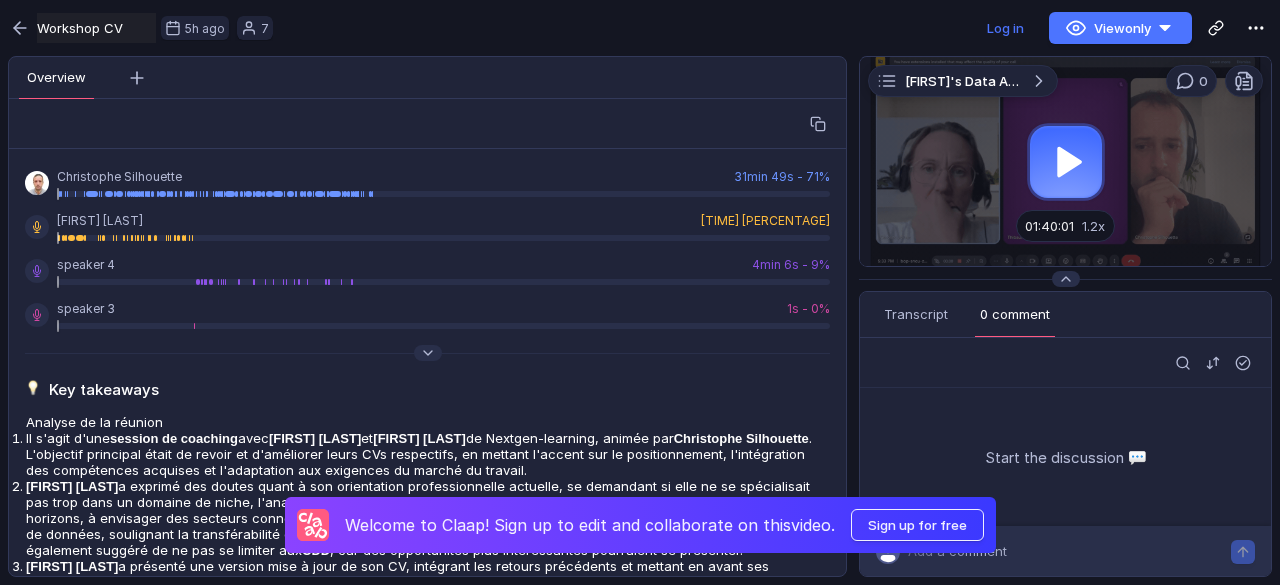 drag, startPoint x: 1080, startPoint y: 173, endPoint x: 1016, endPoint y: 292, distance: 135.11847 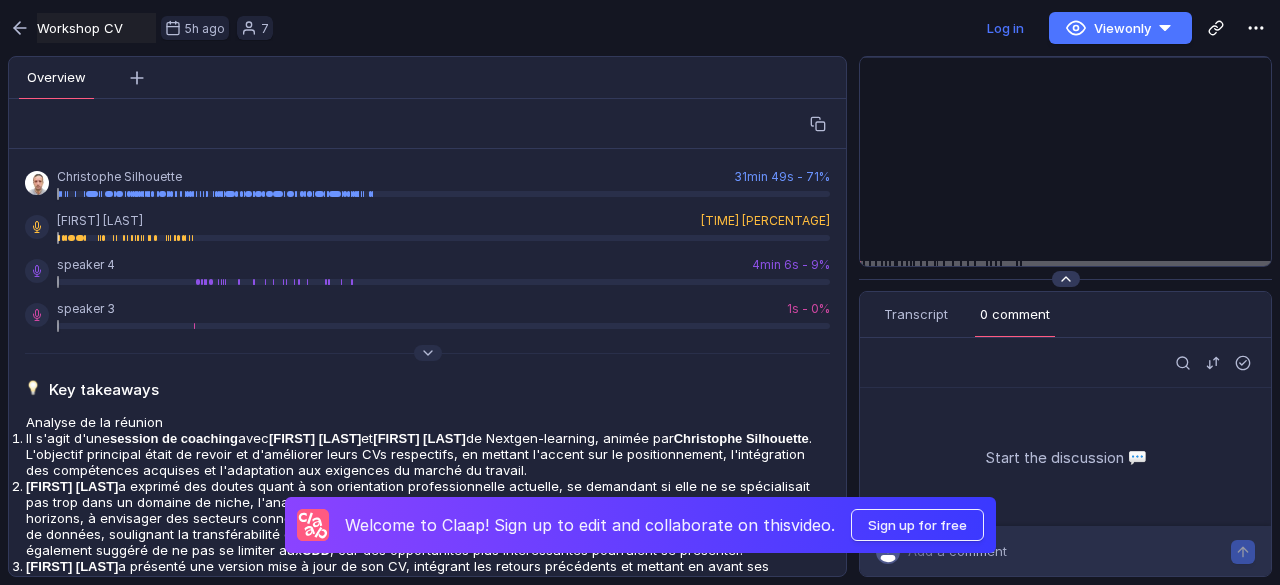 click at bounding box center (1066, 279) 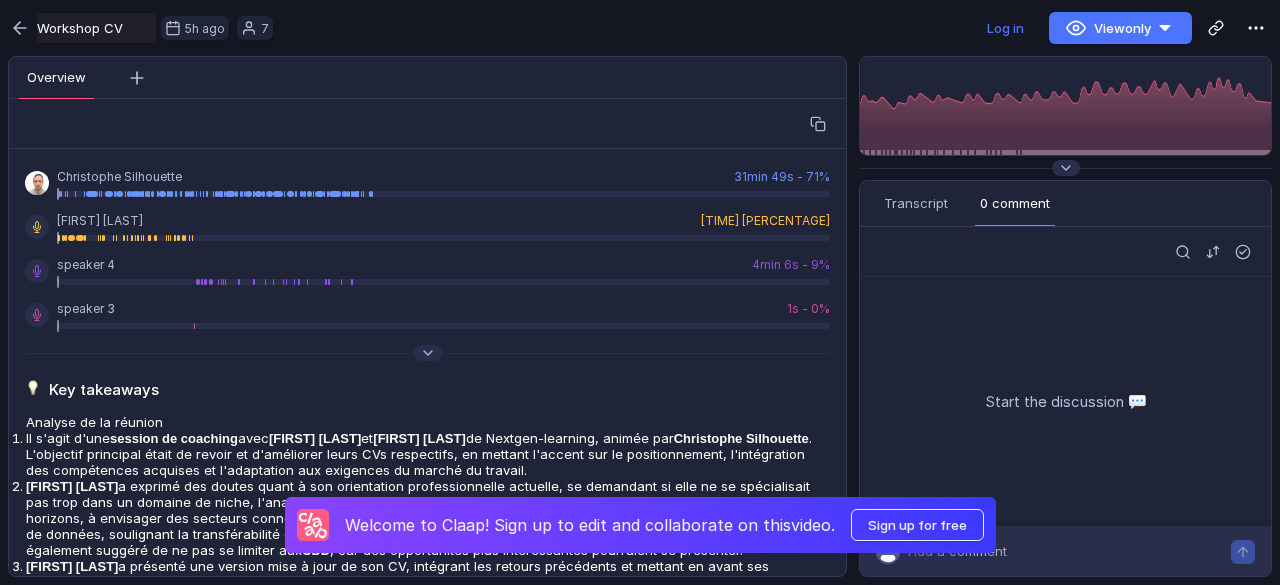 click on "Insights Transcript 0 comment Overview Coaching Magic Clips Start the discussion 💬 Add a comment" at bounding box center (1065, 378) 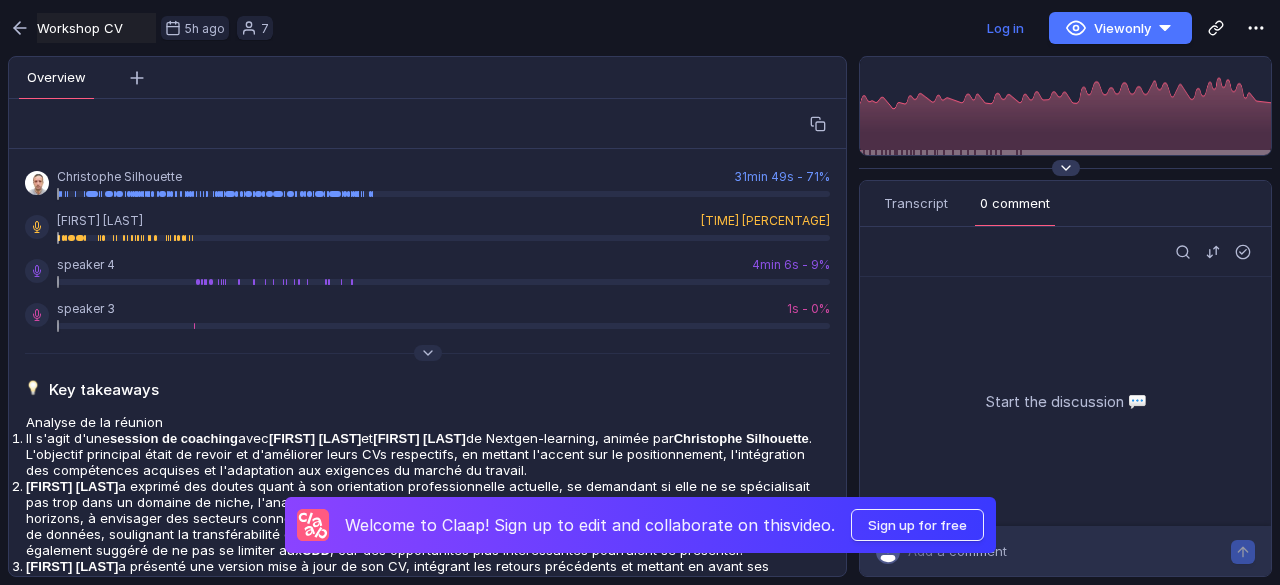 click at bounding box center (1066, 168) 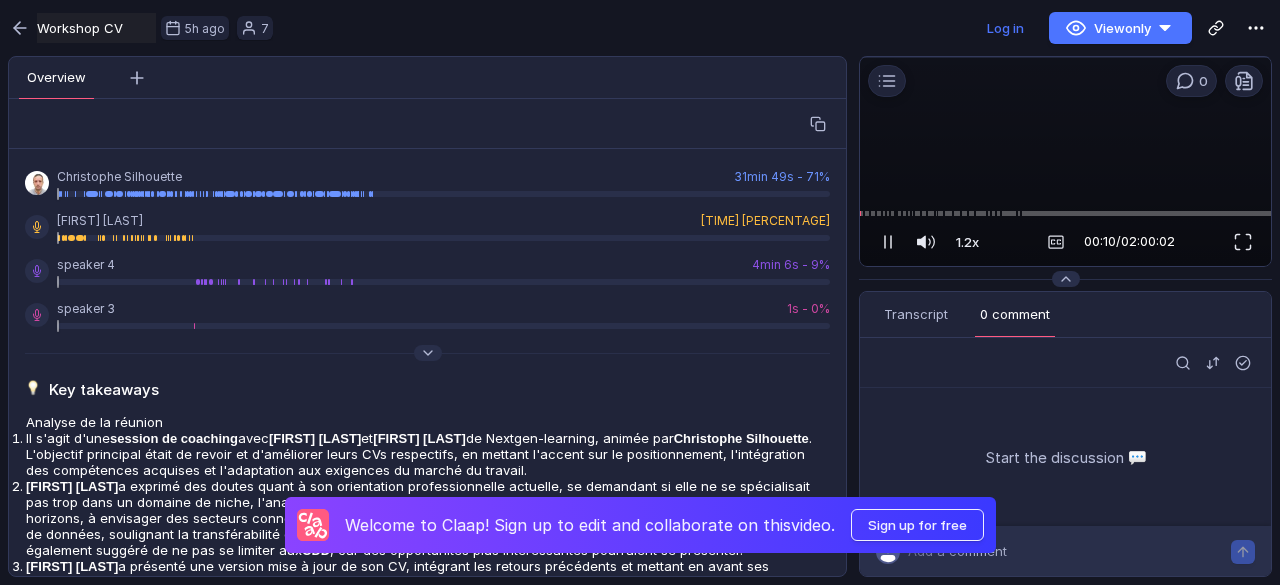 click at bounding box center (1065, 162) 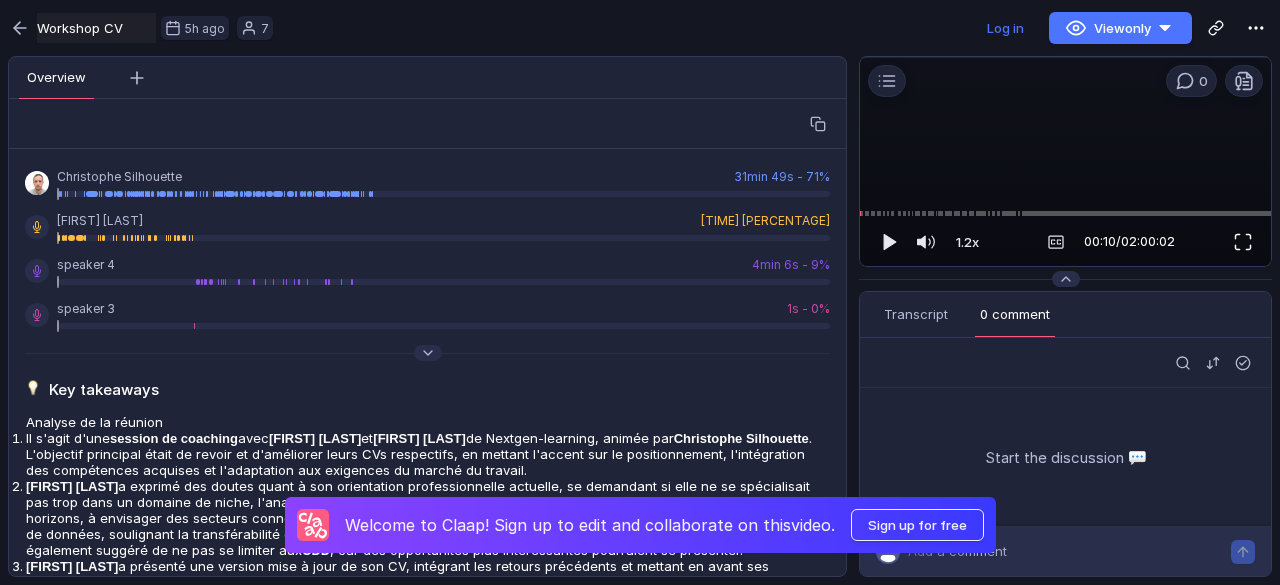 click at bounding box center [1243, 242] 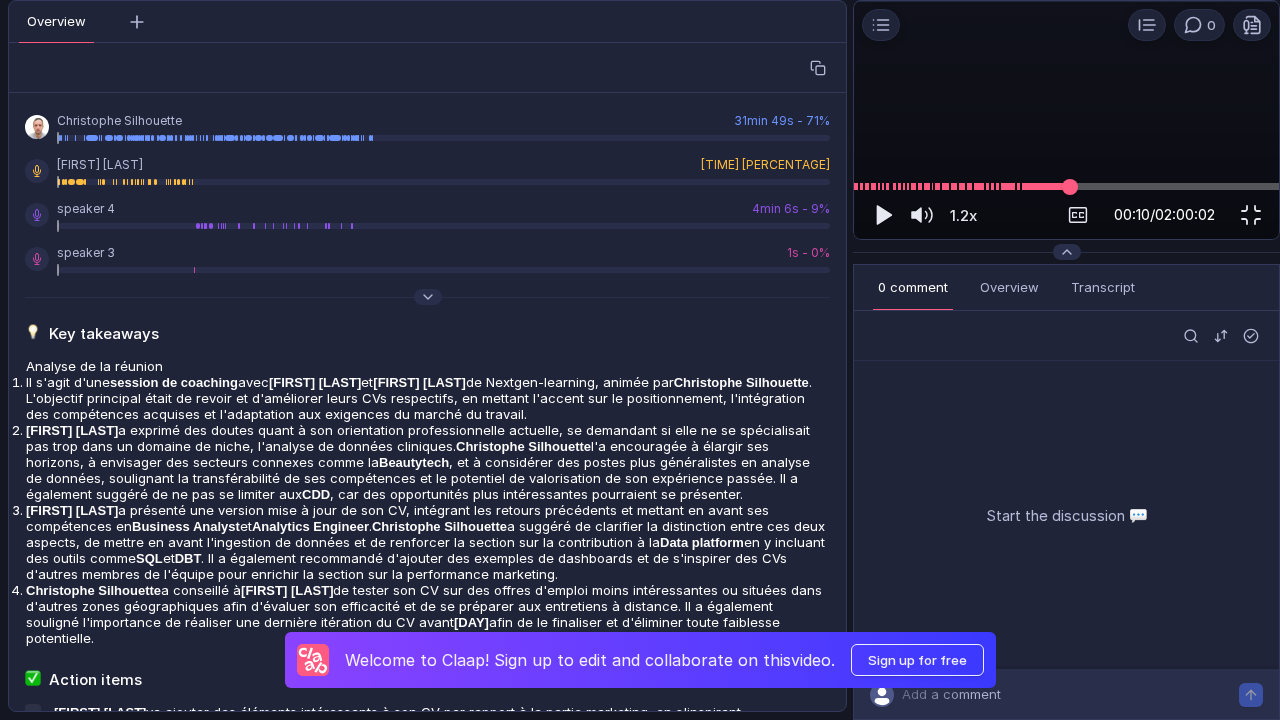 click at bounding box center [1066, 186] 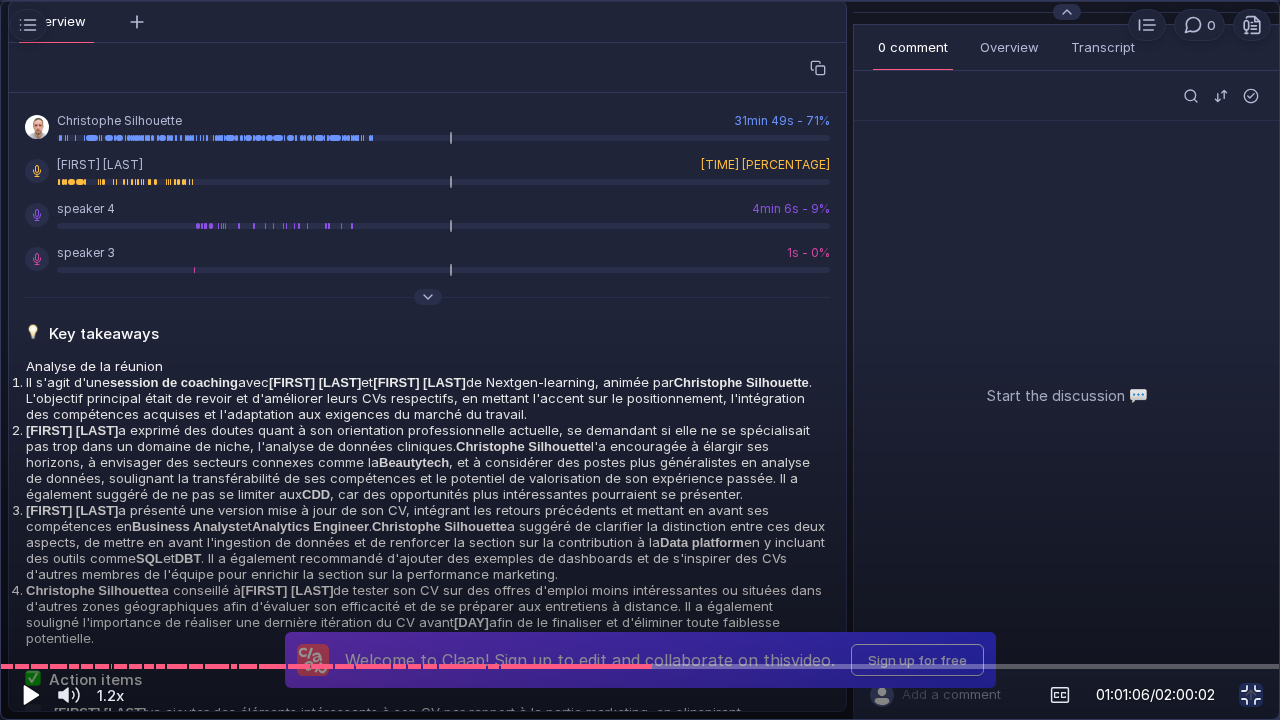 click at bounding box center (29, 695) 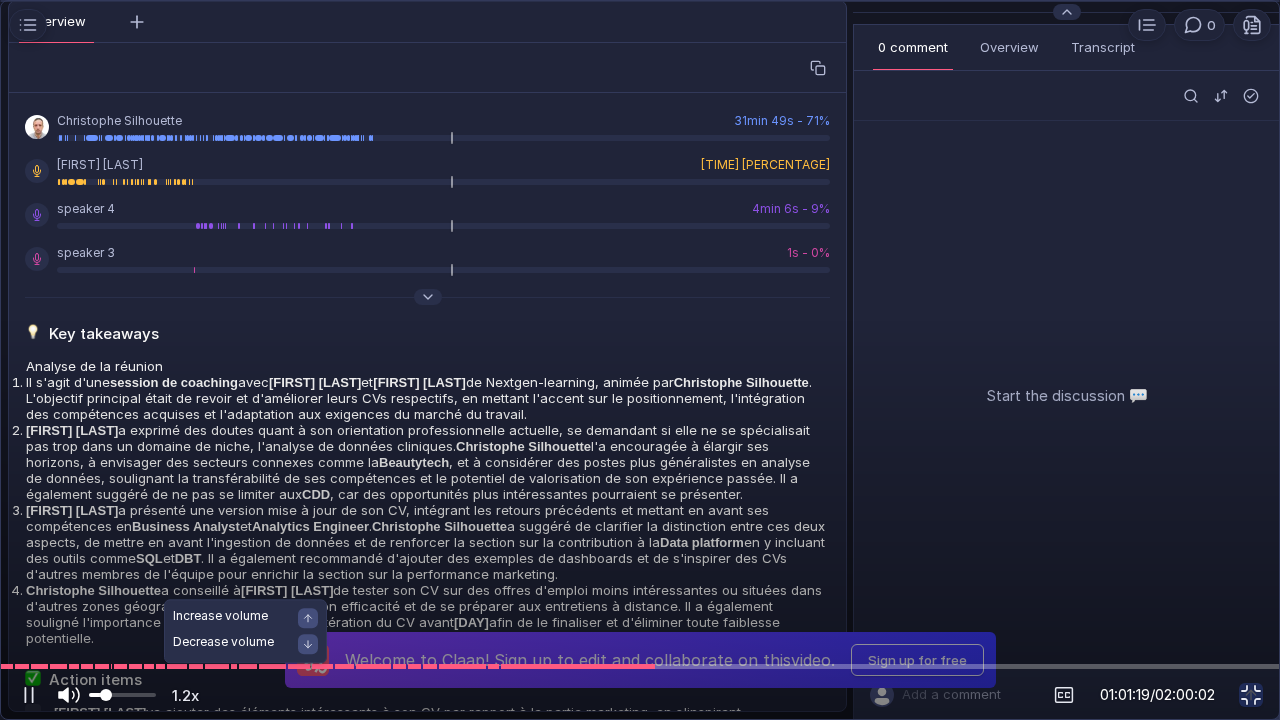 click at bounding box center [76, 695] 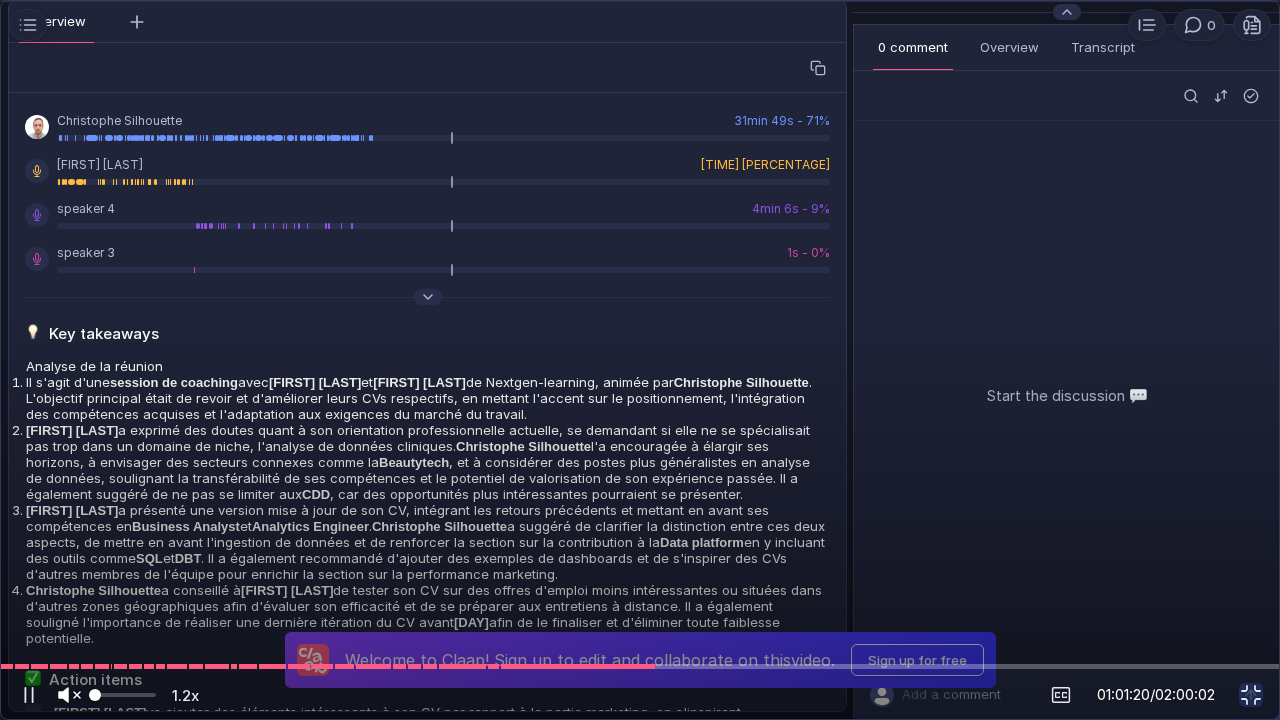click at bounding box center [69, 695] 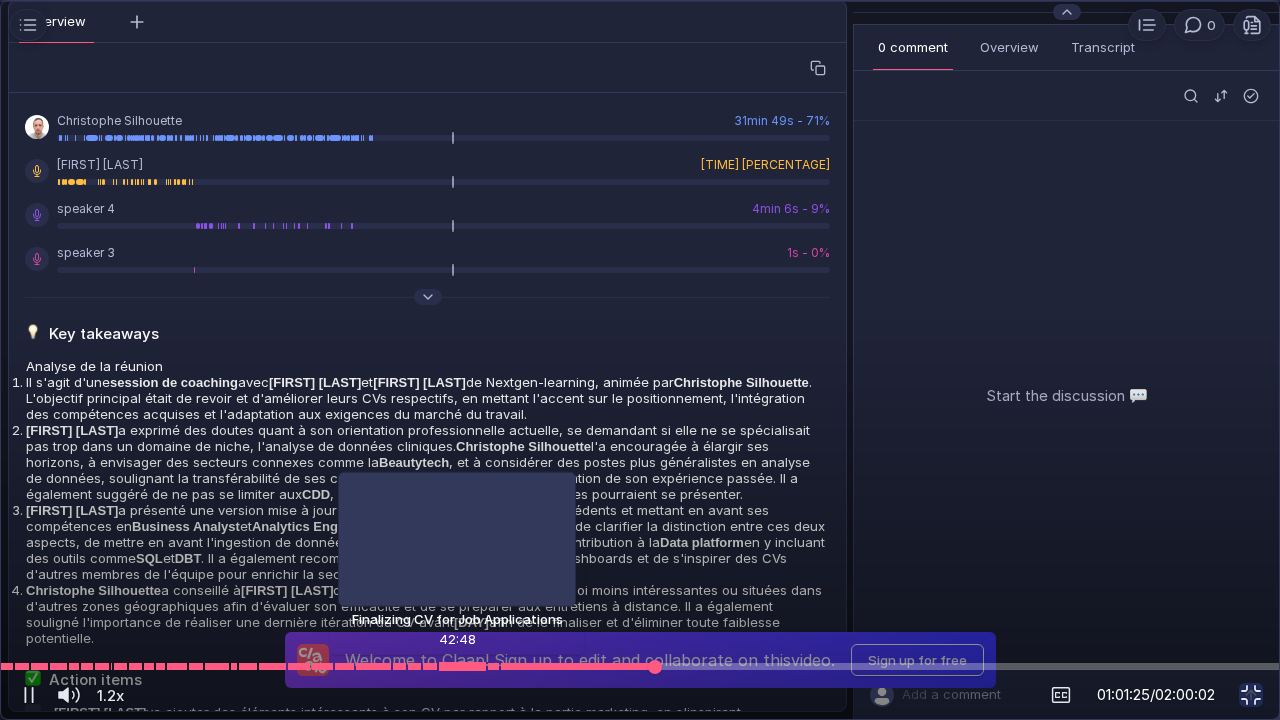 click at bounding box center (640, 666) 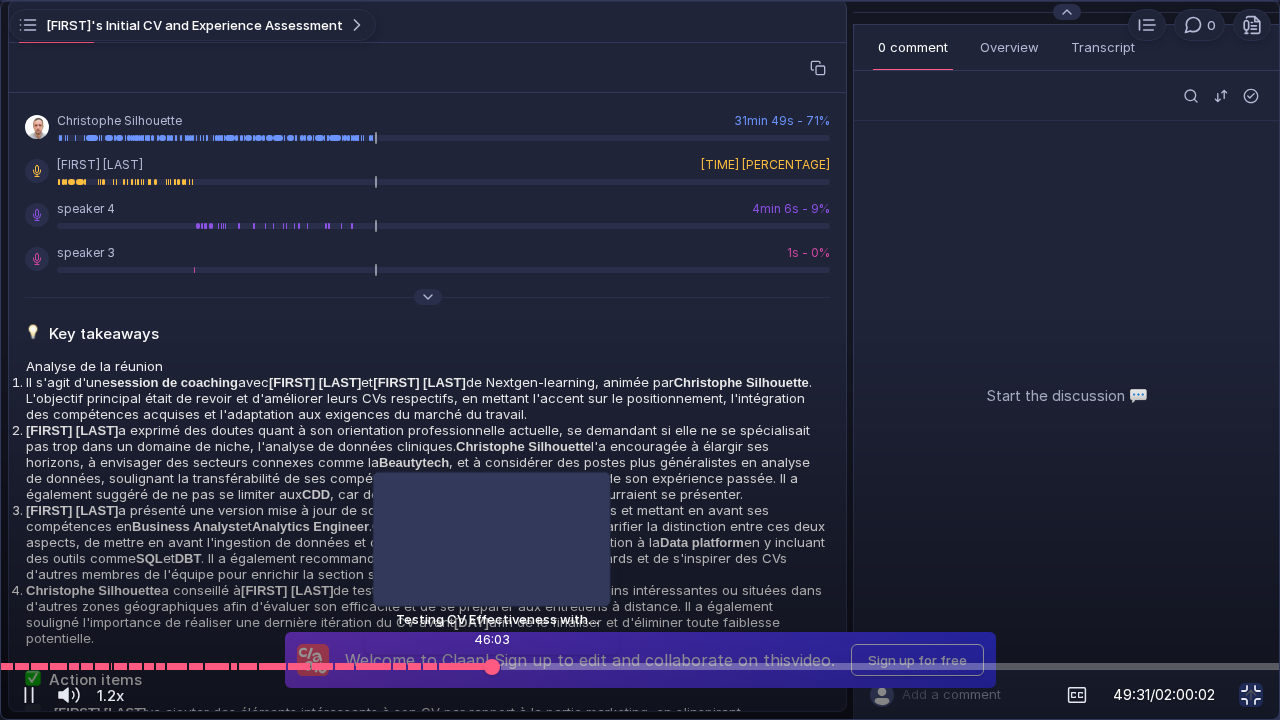 click at bounding box center [640, 666] 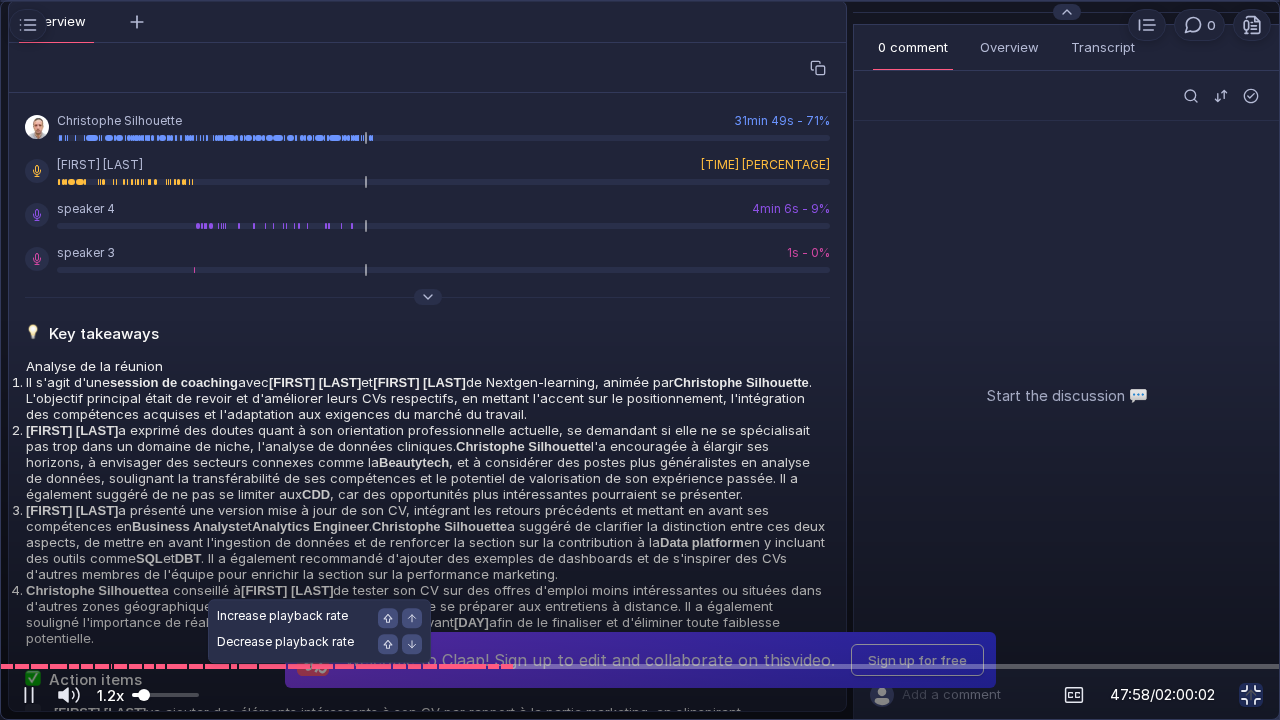 click at bounding box center (165, 695) 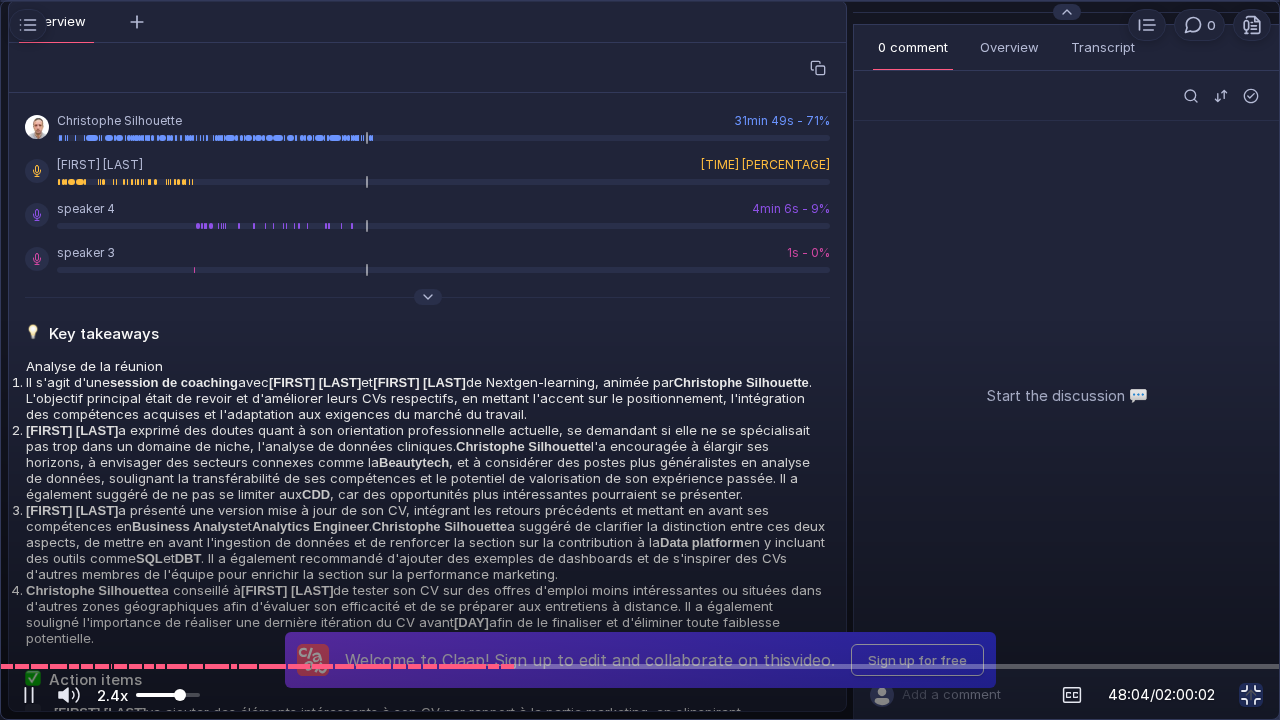 click at bounding box center (172, 695) 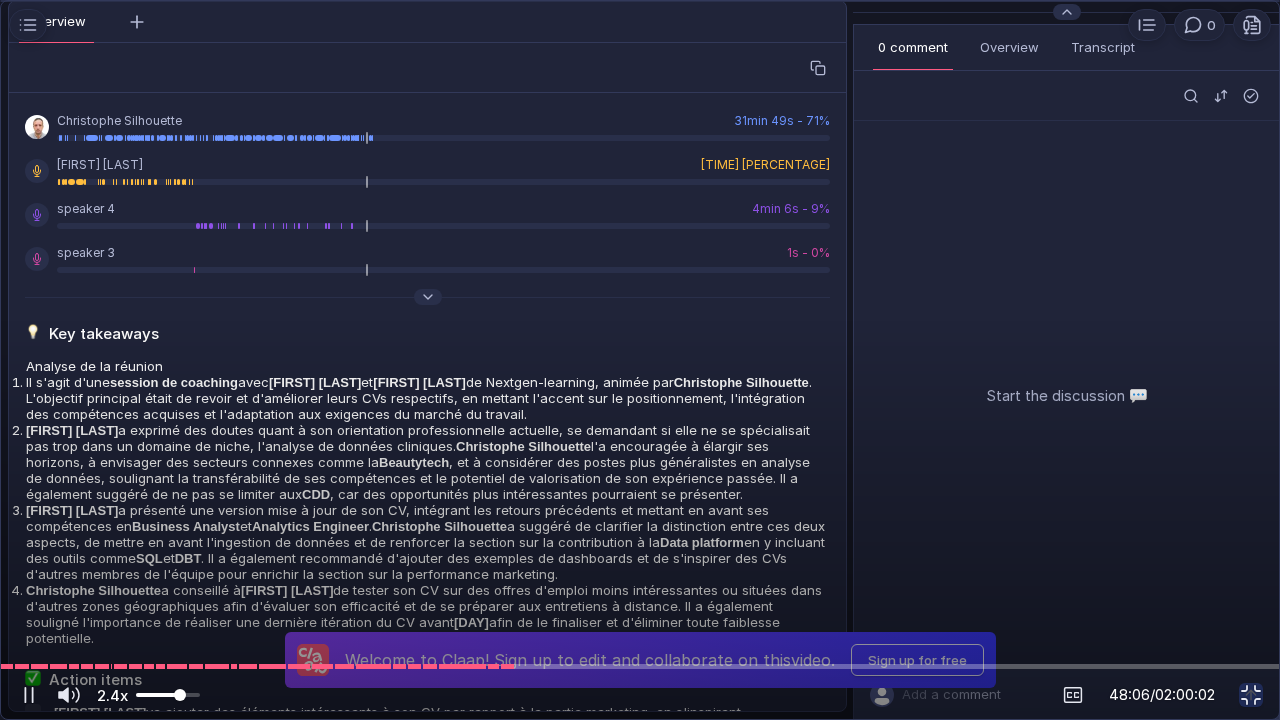 click at bounding box center [168, 695] 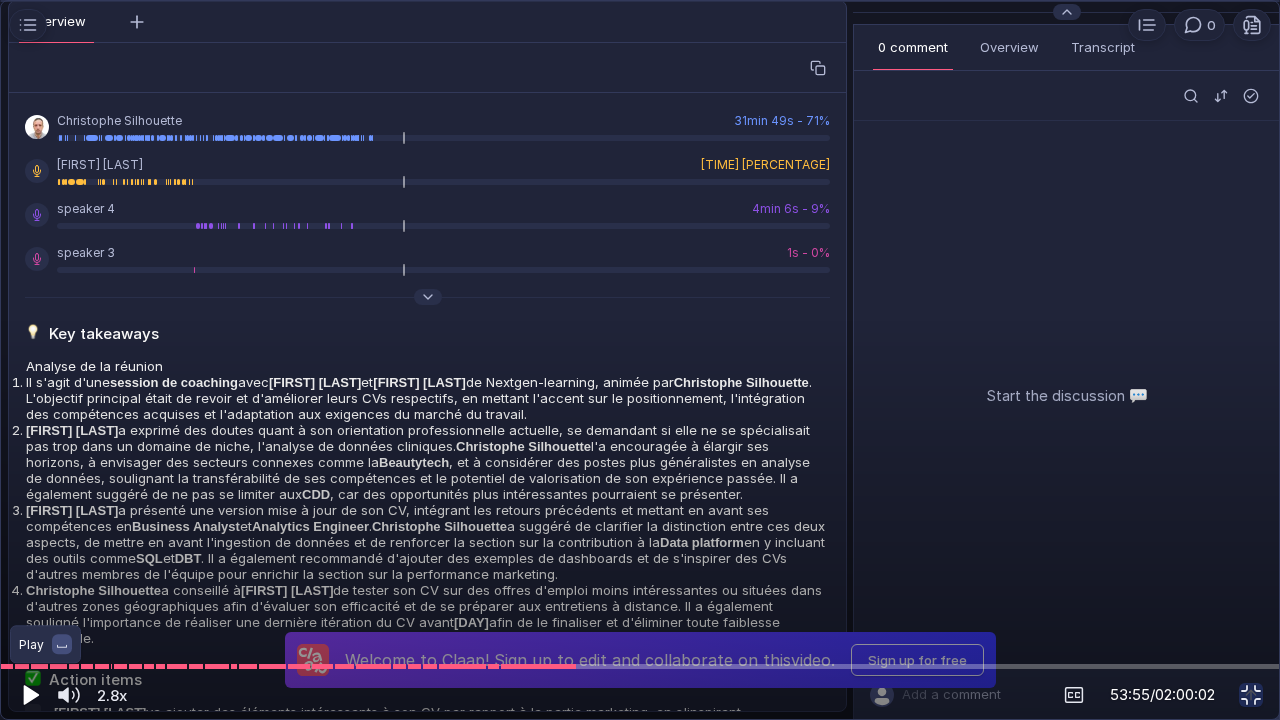 click at bounding box center [29, 695] 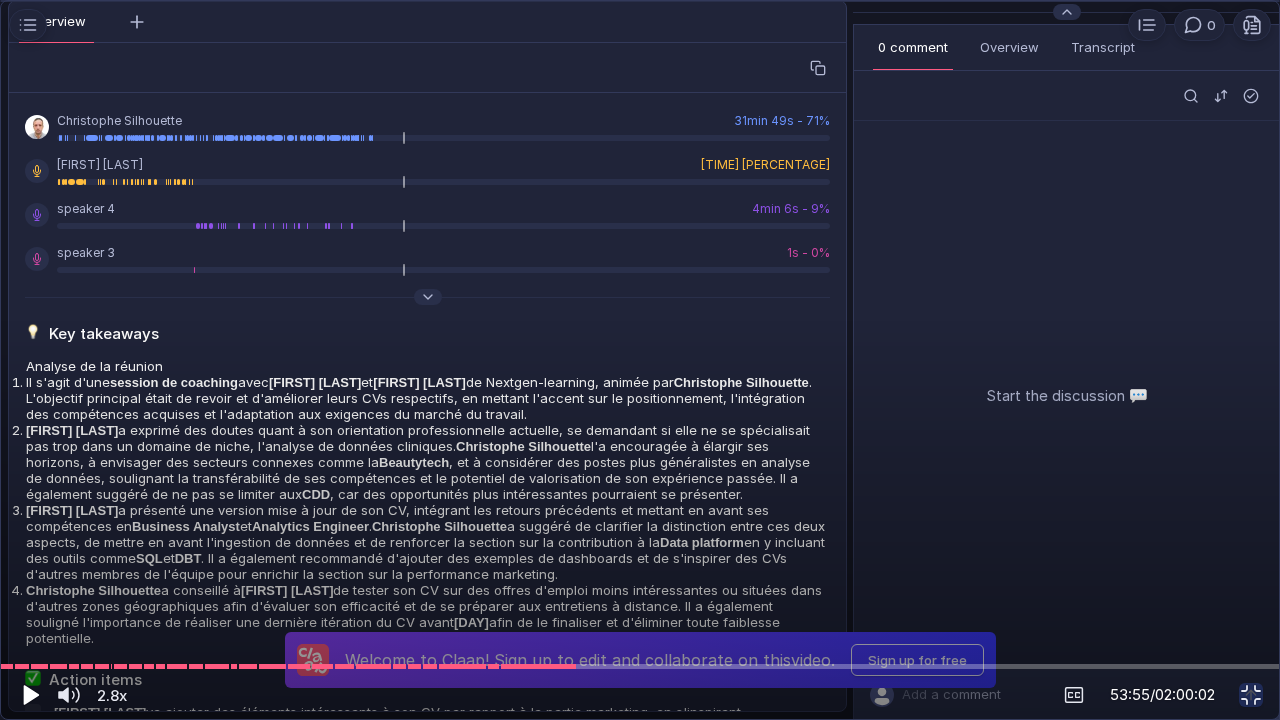 click at bounding box center (29, 695) 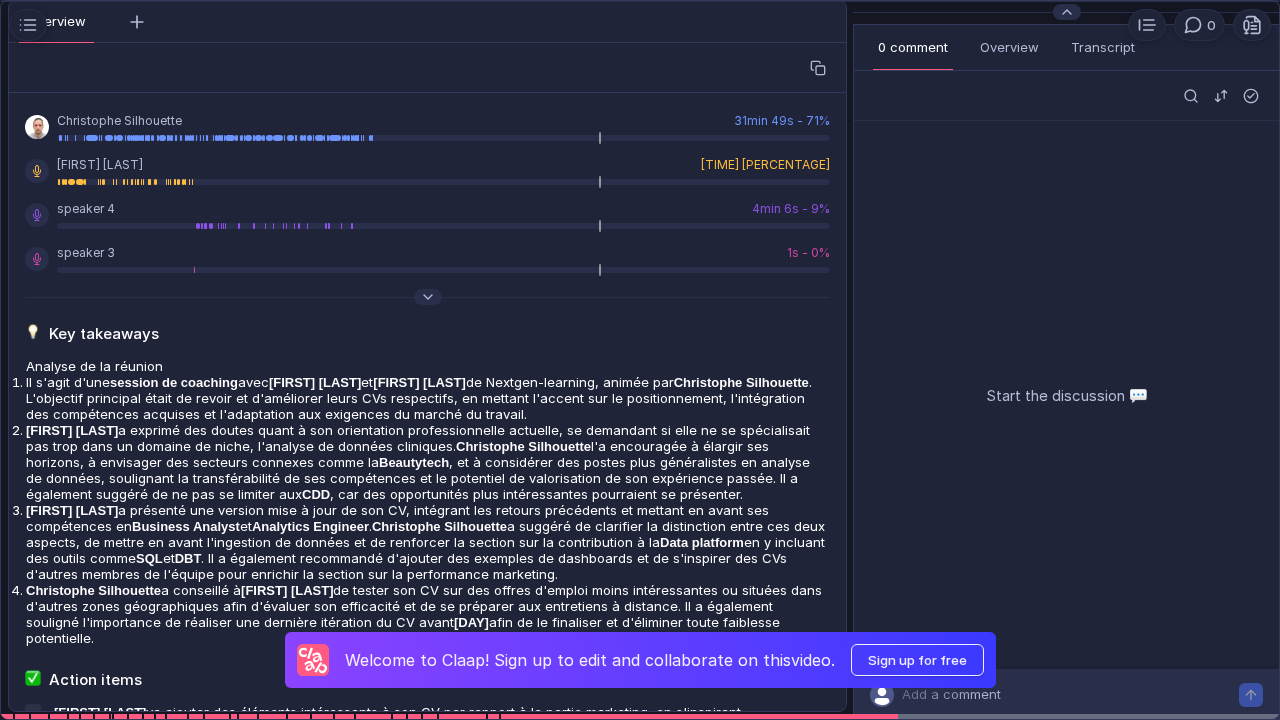 type 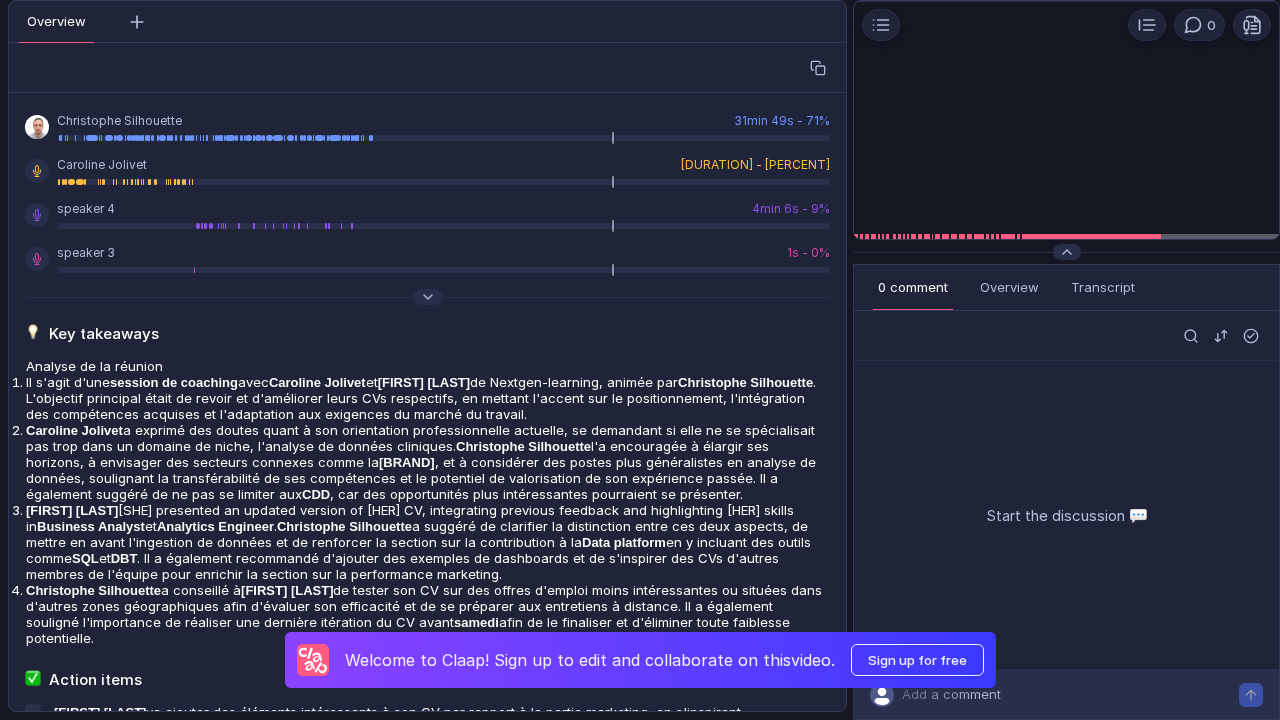 scroll, scrollTop: 0, scrollLeft: 0, axis: both 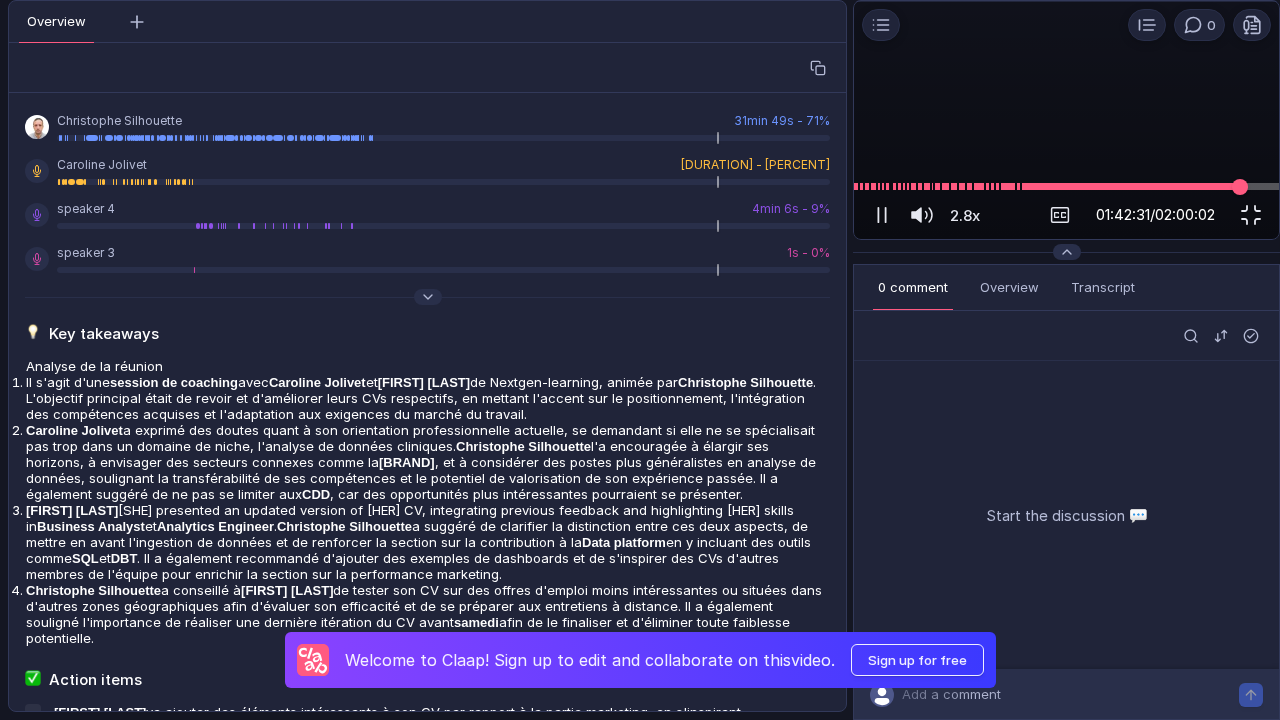 click at bounding box center [1066, 186] 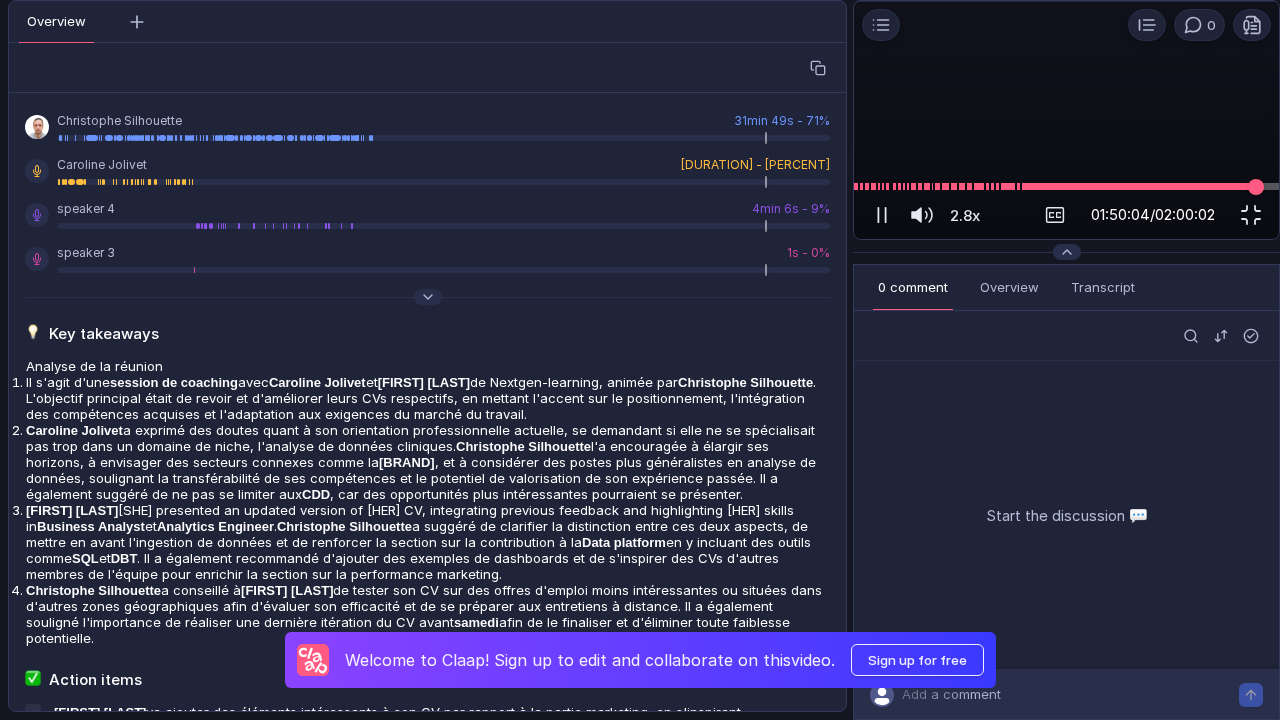 click at bounding box center [1066, 186] 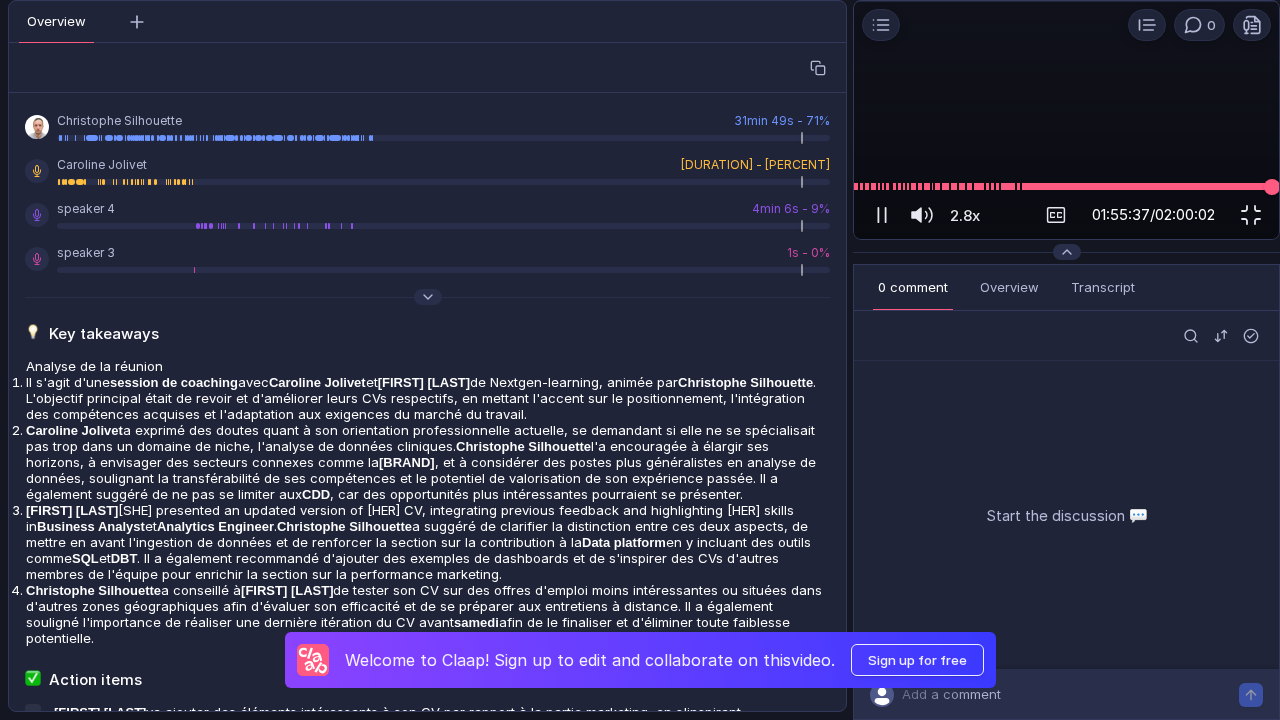 click at bounding box center [1066, 186] 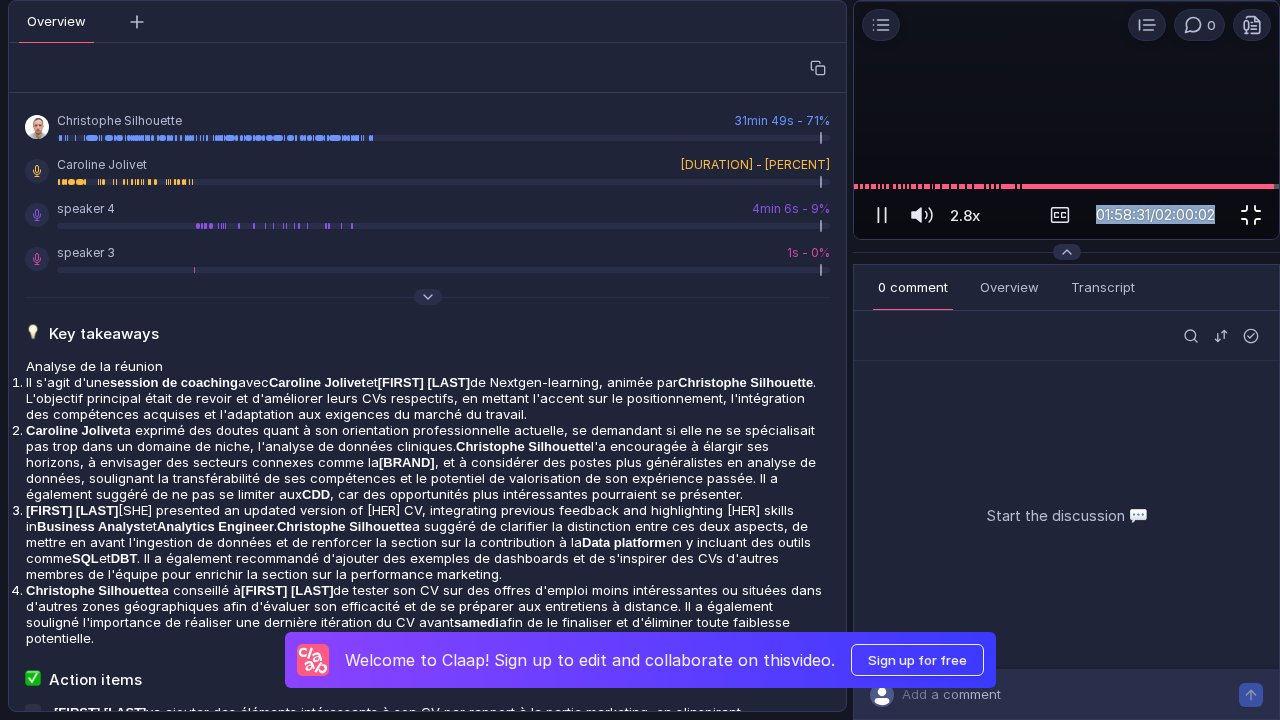 click on "Gauthier's Initial CV and Experience Assessment 0 Loading... 2.8x 2.8x 01:58:31  /  02:00:02" at bounding box center (1066, 120) 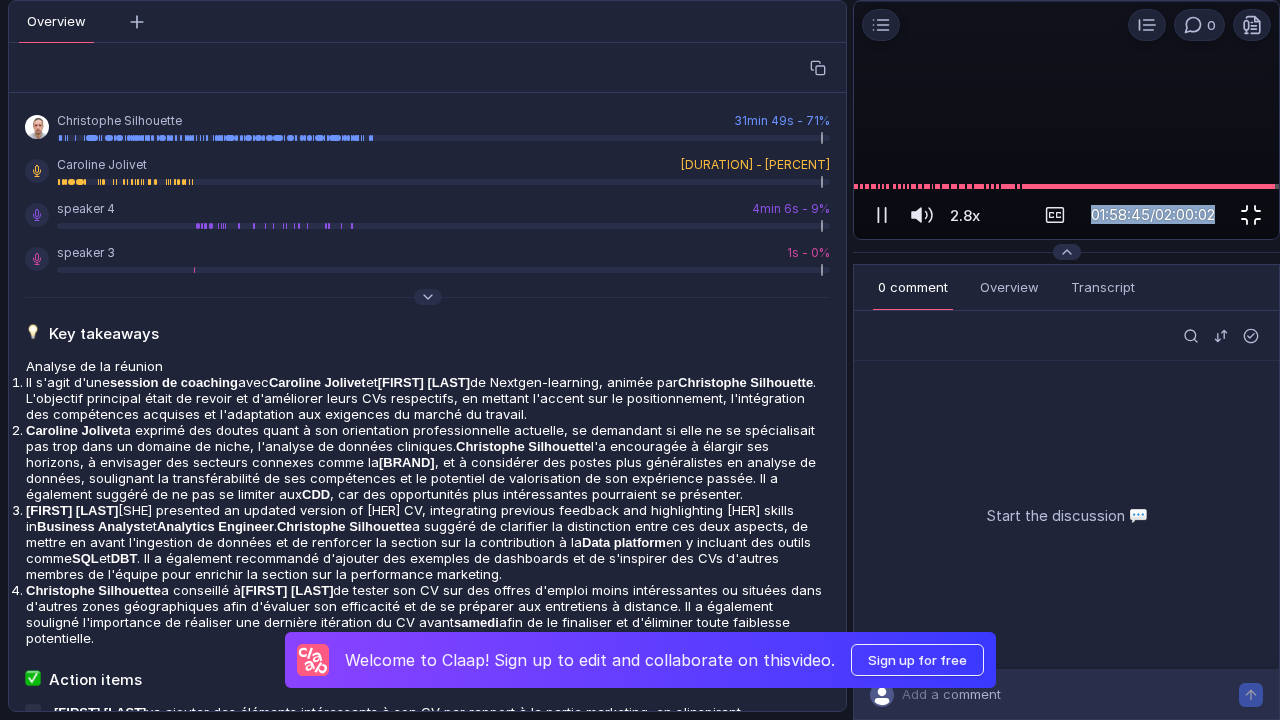 click at bounding box center [1251, 215] 